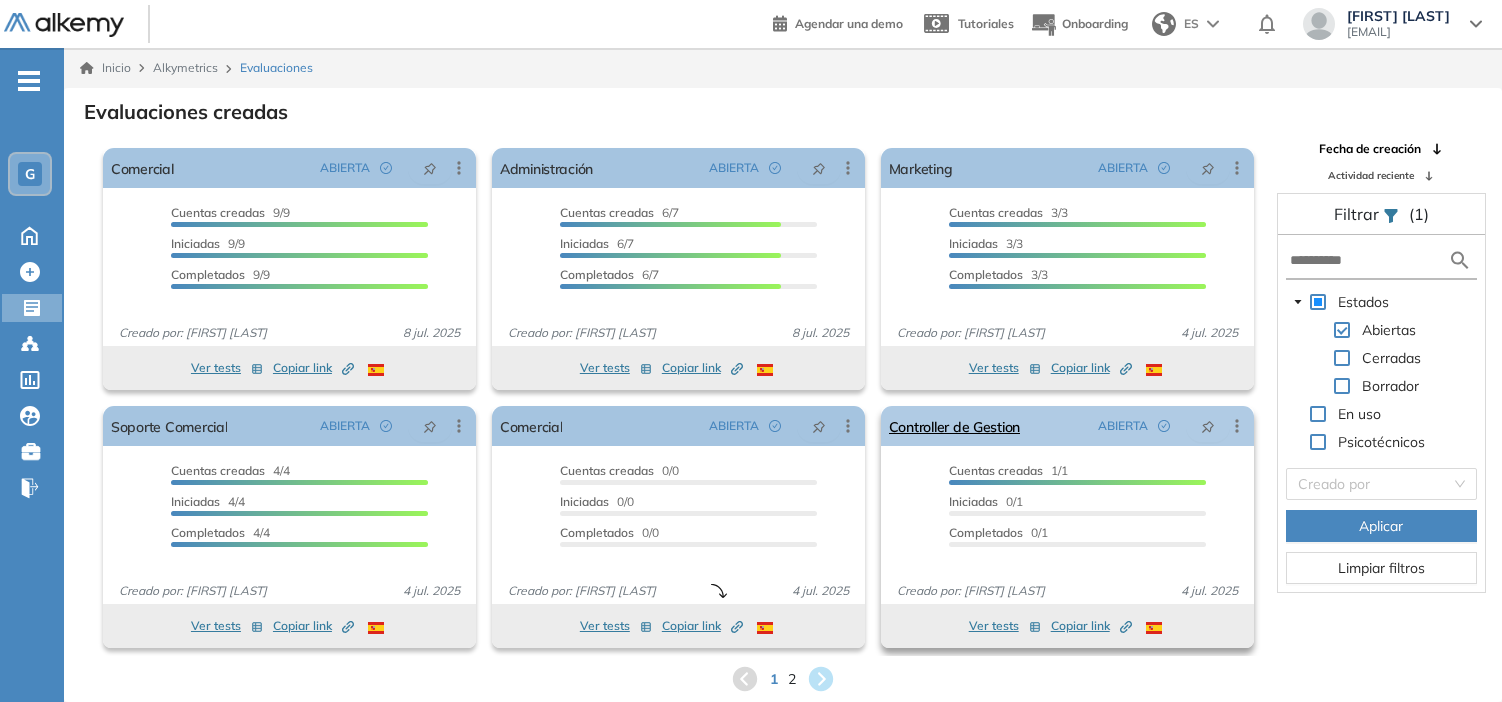 scroll, scrollTop: 48, scrollLeft: 0, axis: vertical 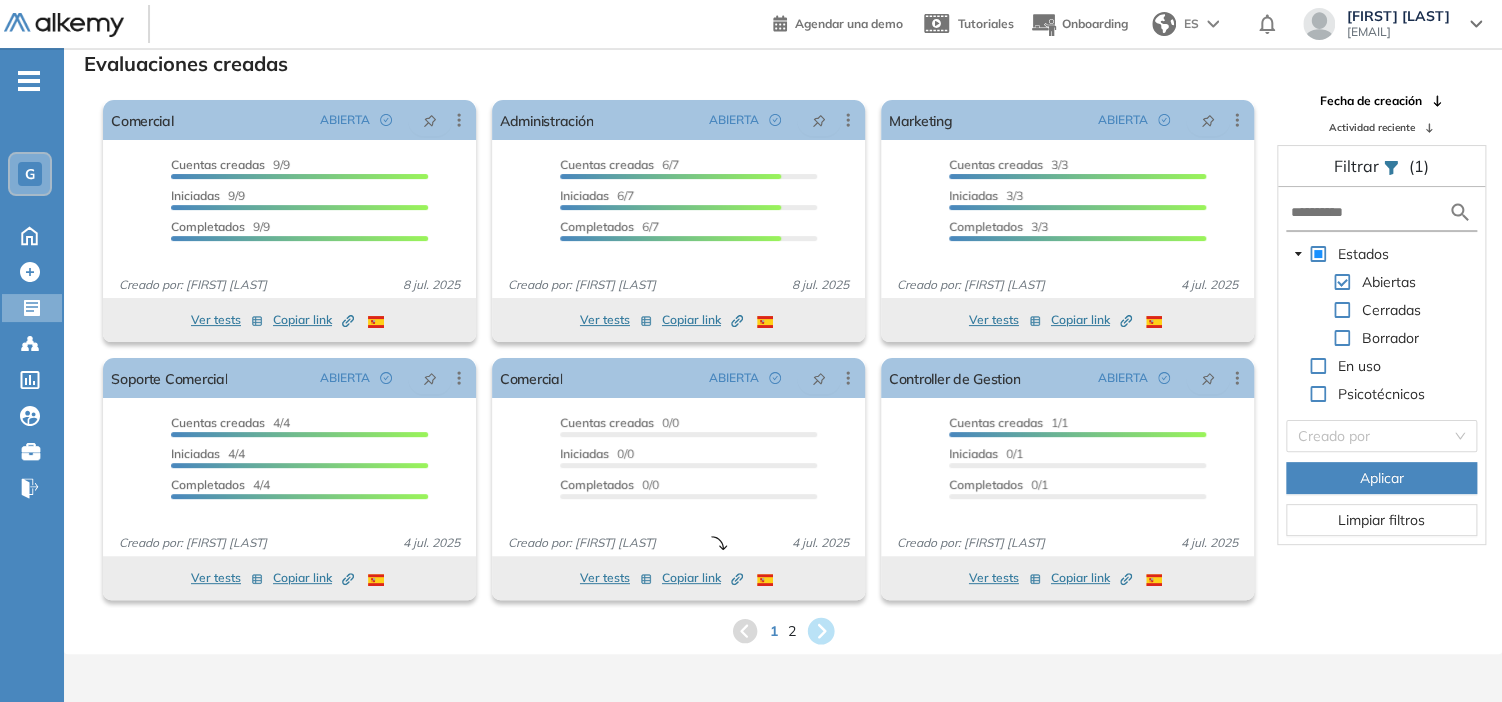 click 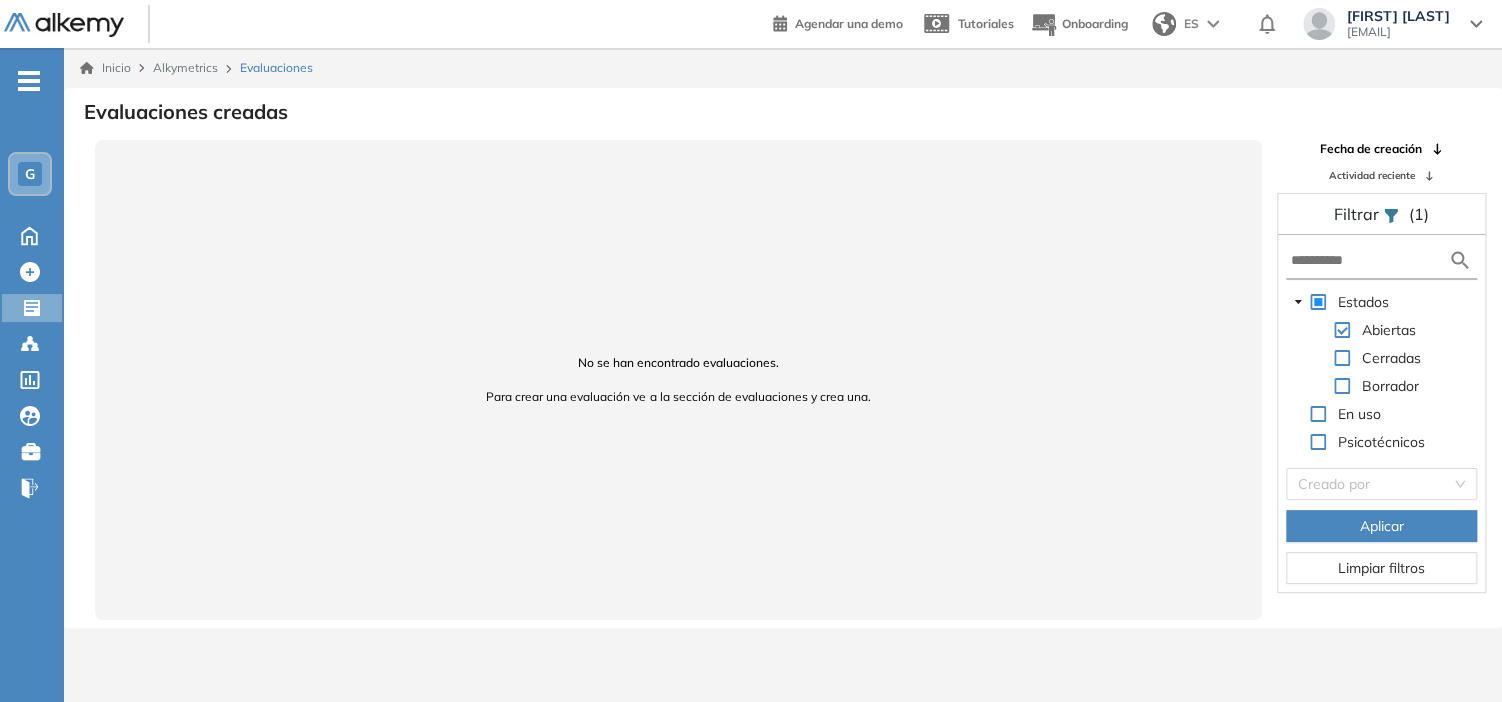 scroll, scrollTop: 0, scrollLeft: 0, axis: both 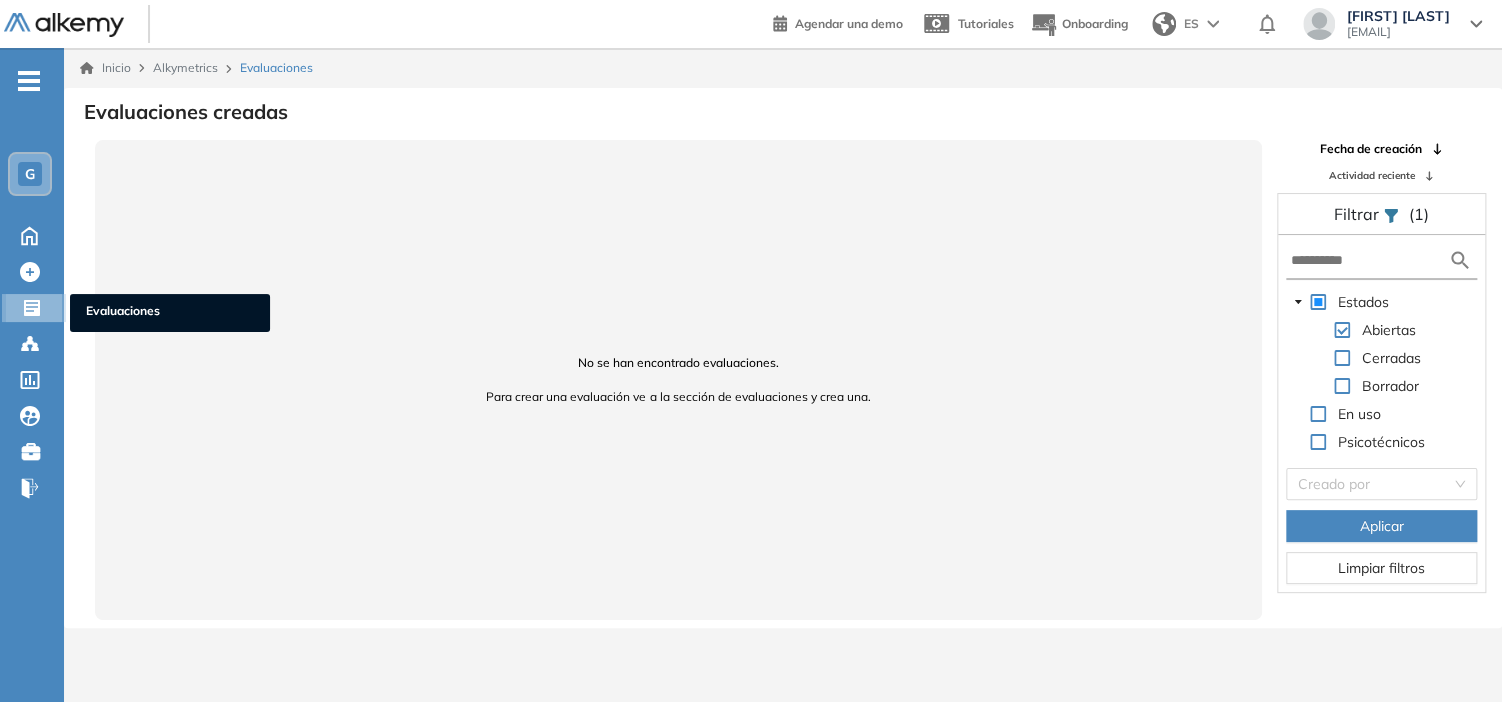 click 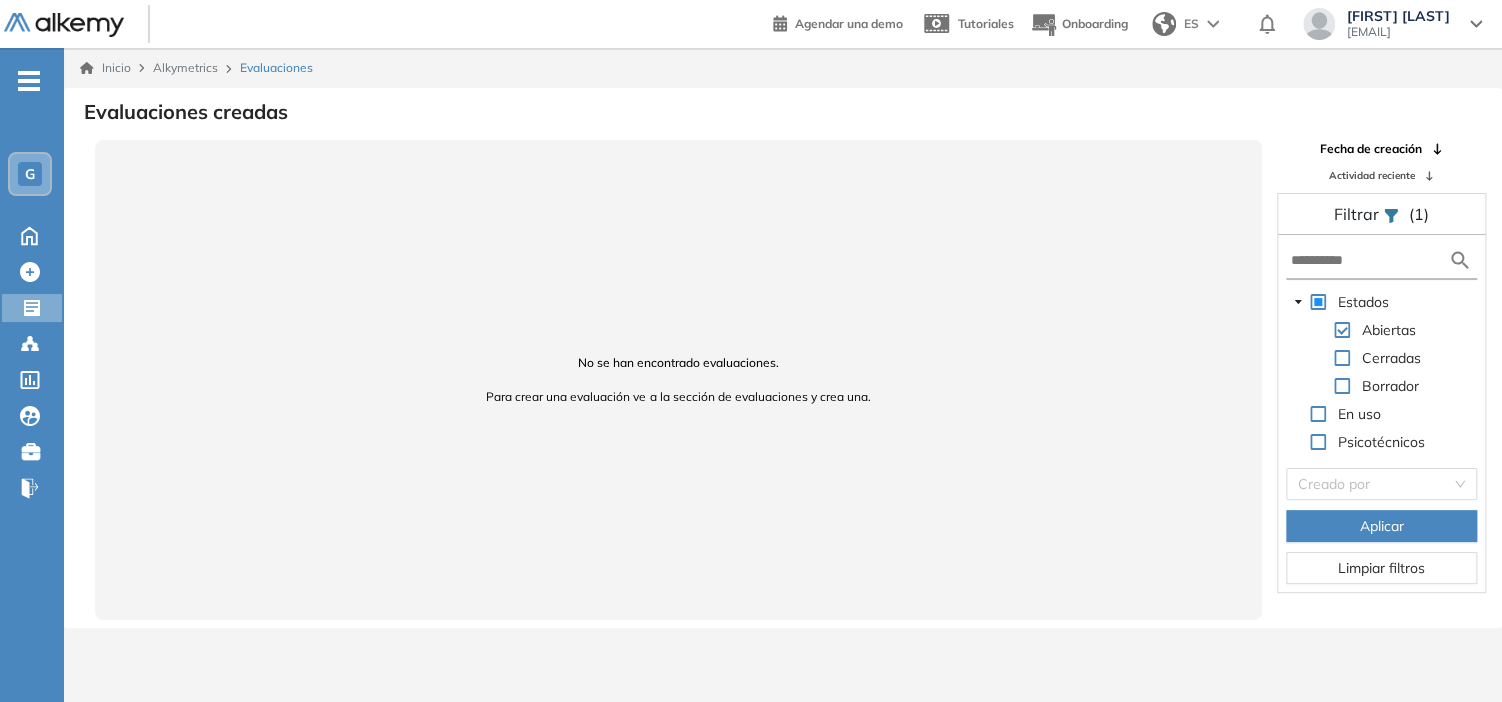 click on "G Home Home Crear Evaluación Crear Evaluación Evaluaciones Evaluaciones Candidatos Candidatos Catálogo de tests Catálogo de tests Comunidad Alkemy Comunidad Alkemy Bolsa de trabajo Bolsa de trabajo Cerrar sesión Cerrar sesión" at bounding box center (32, 292) 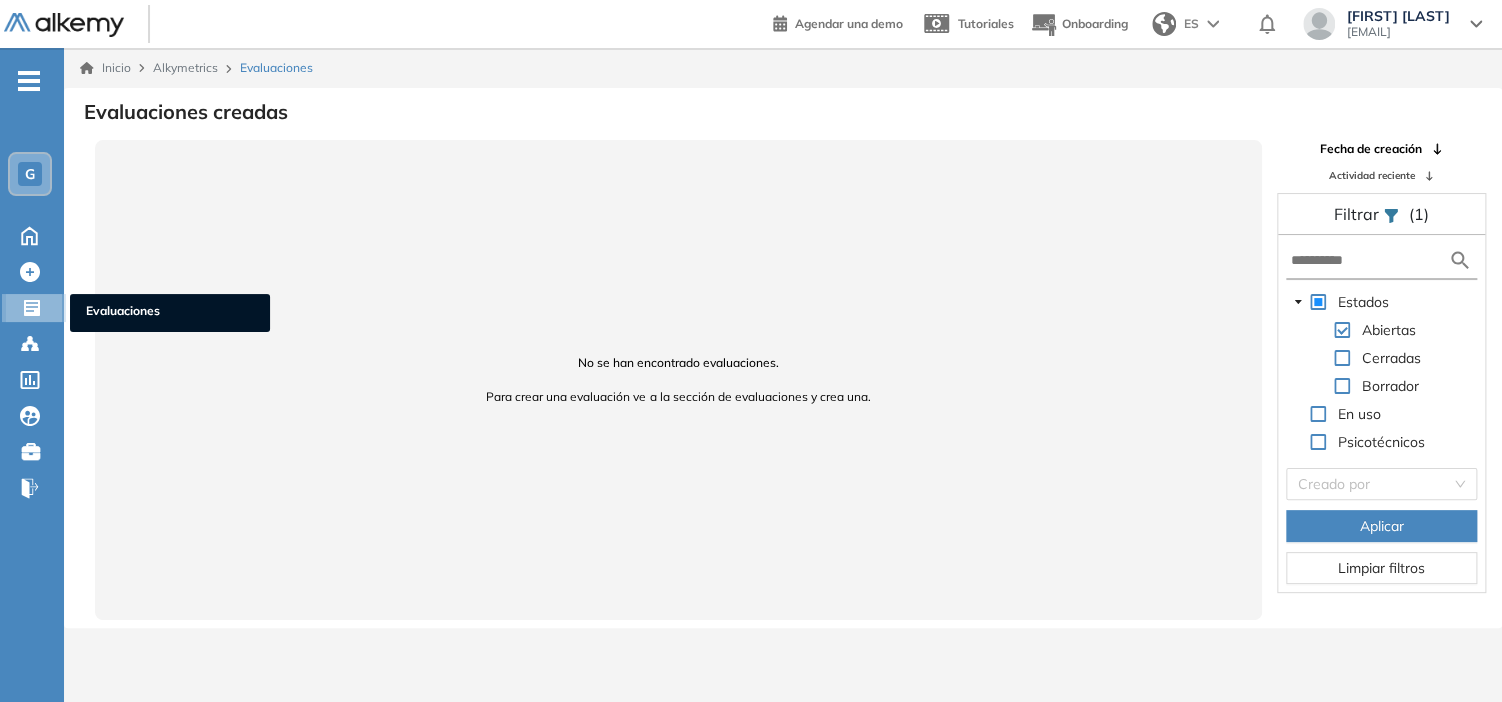 click 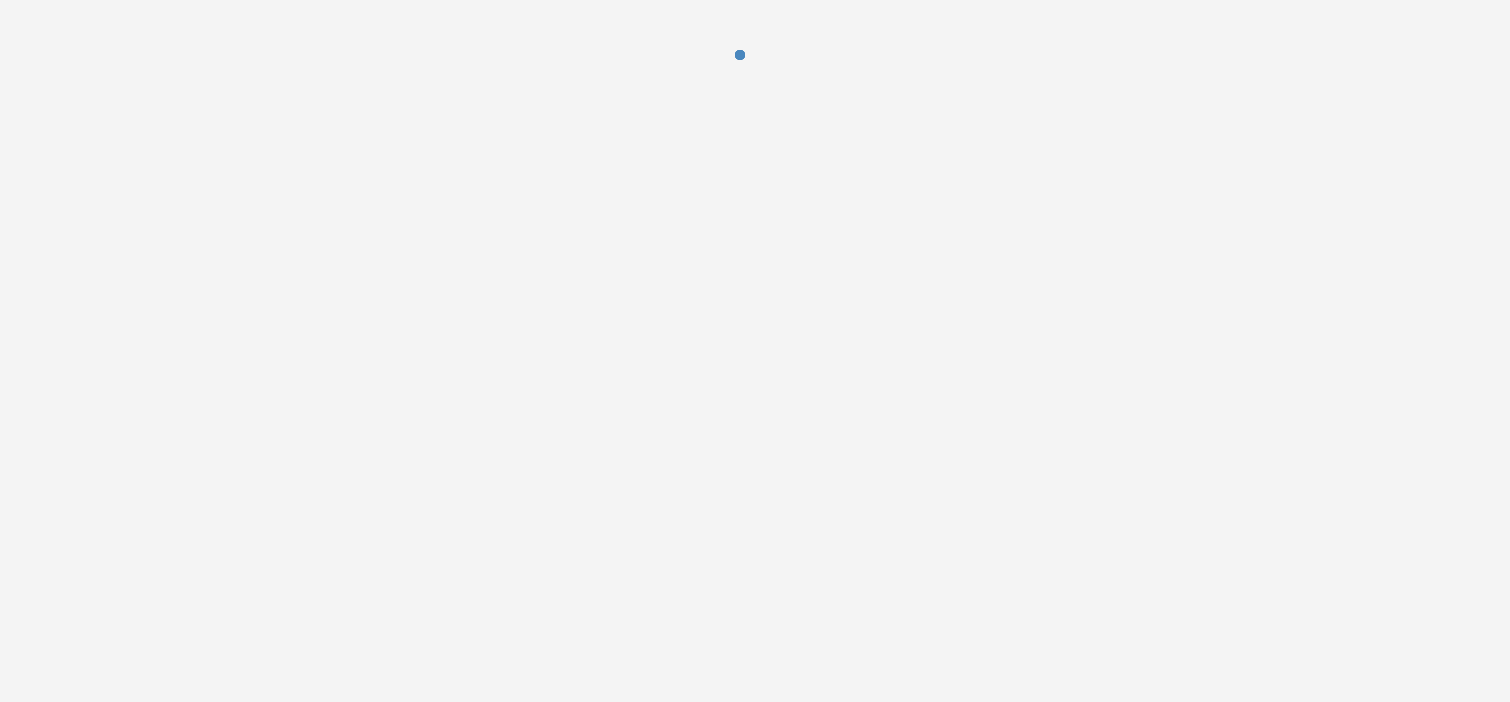 scroll, scrollTop: 0, scrollLeft: 0, axis: both 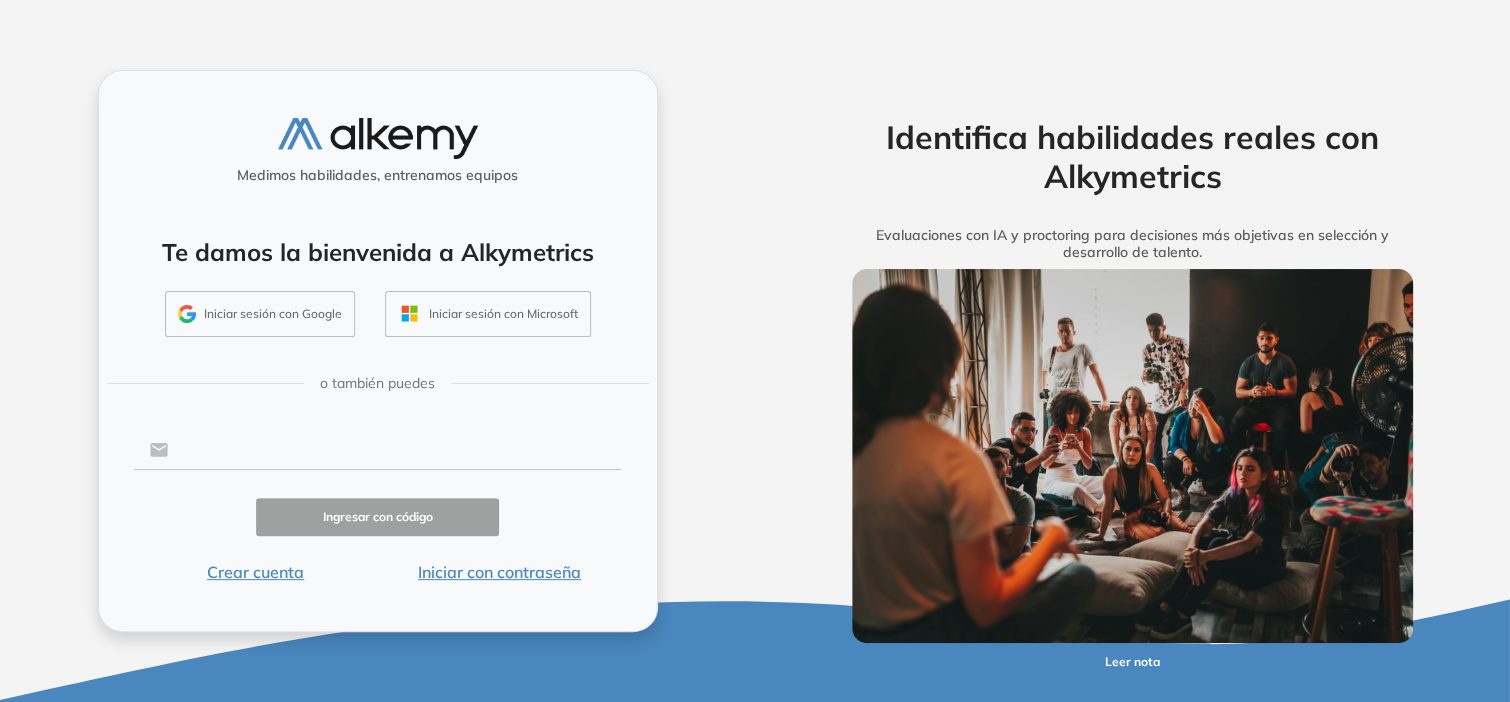 click at bounding box center (394, 450) 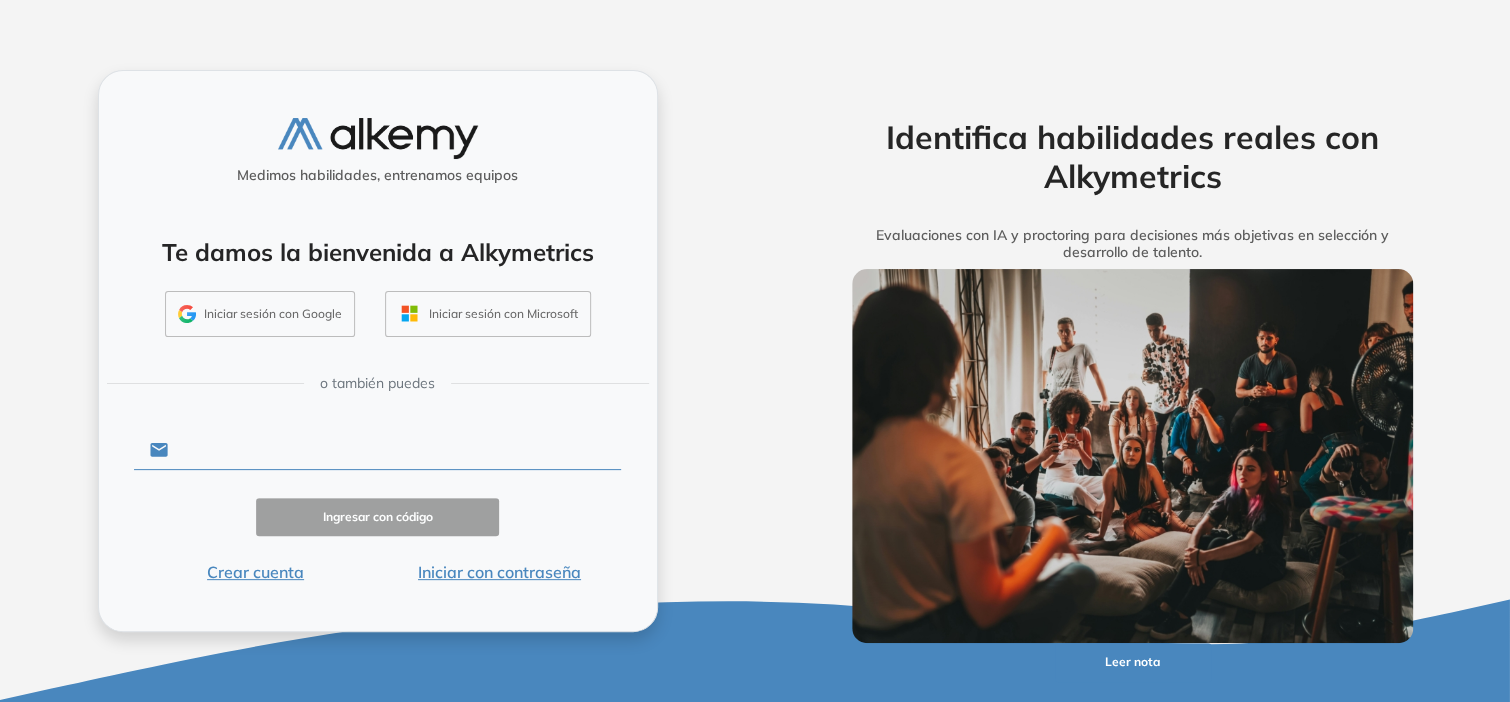 type on "**********" 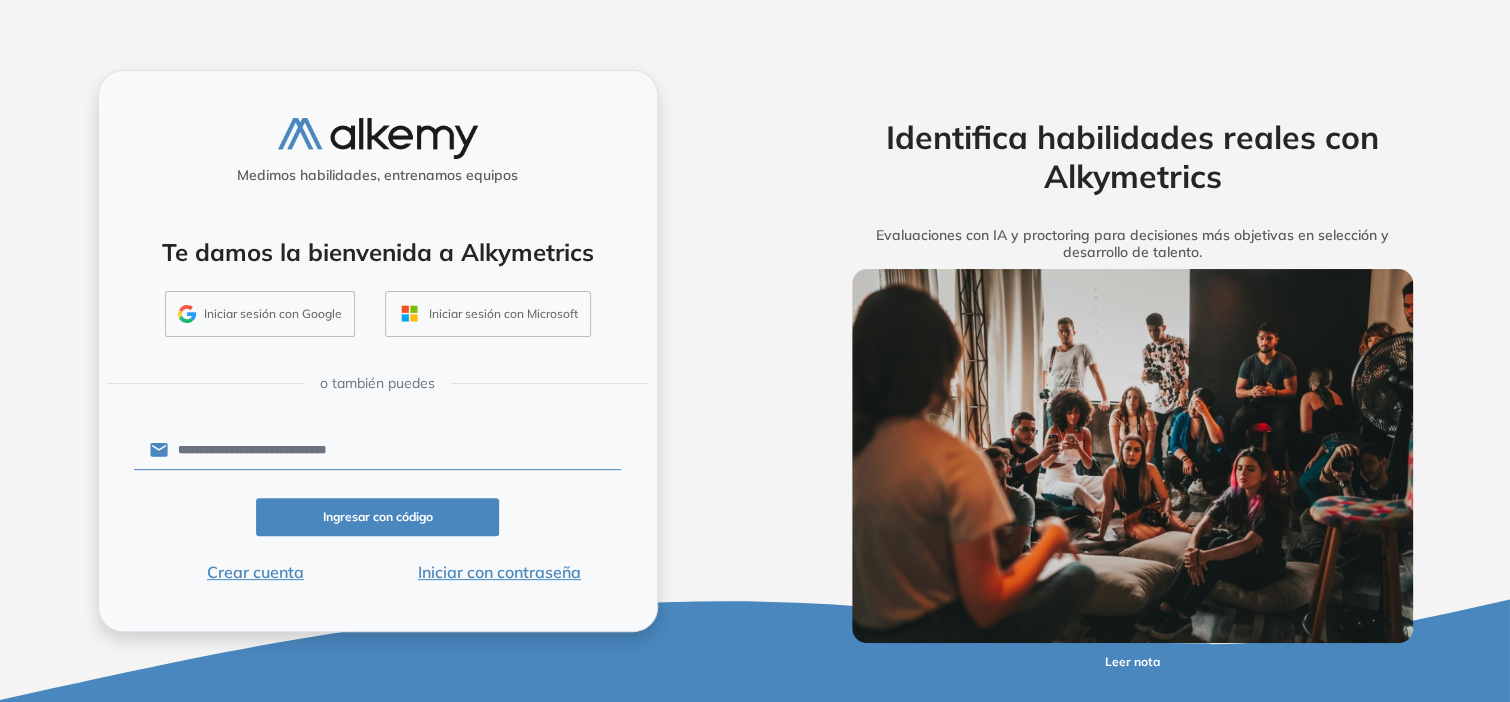 click on "Ingresar con código" at bounding box center (378, 517) 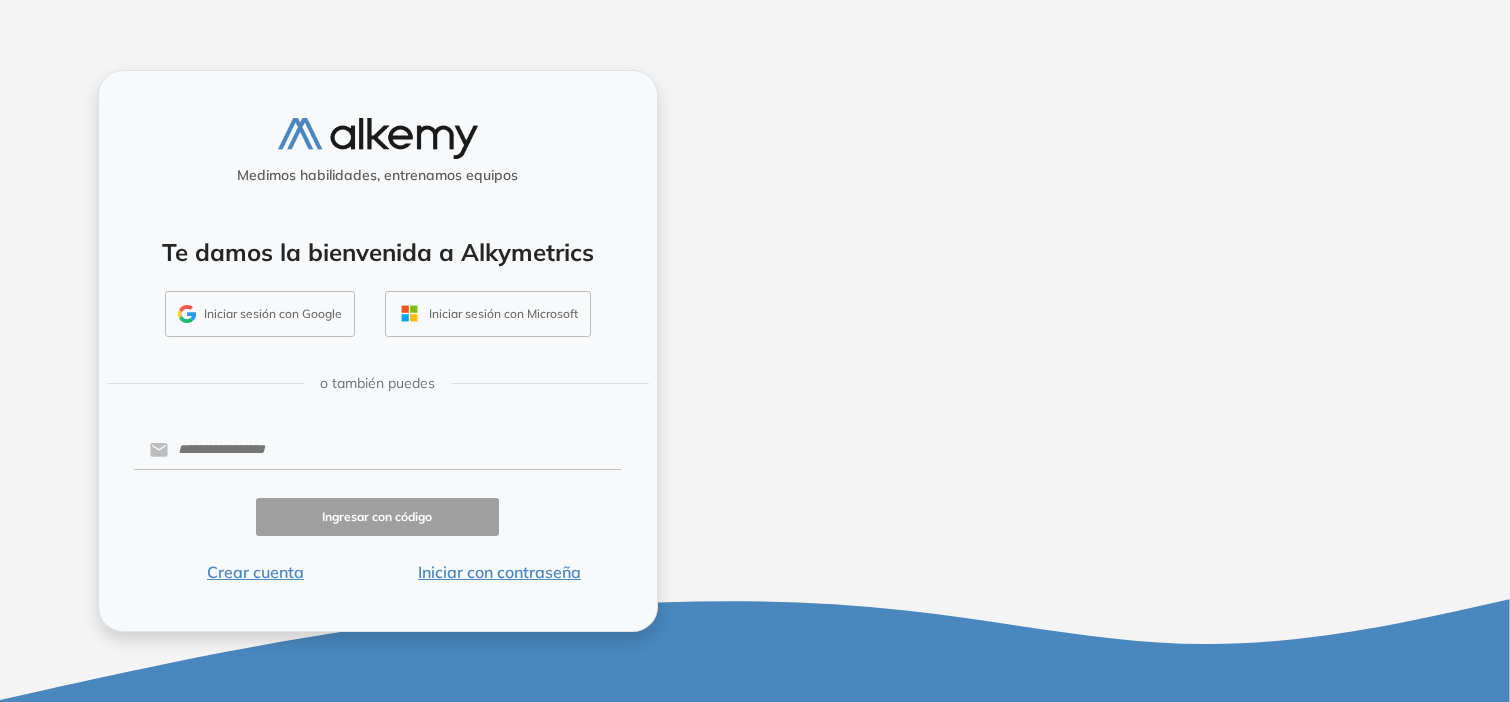 scroll, scrollTop: 0, scrollLeft: 0, axis: both 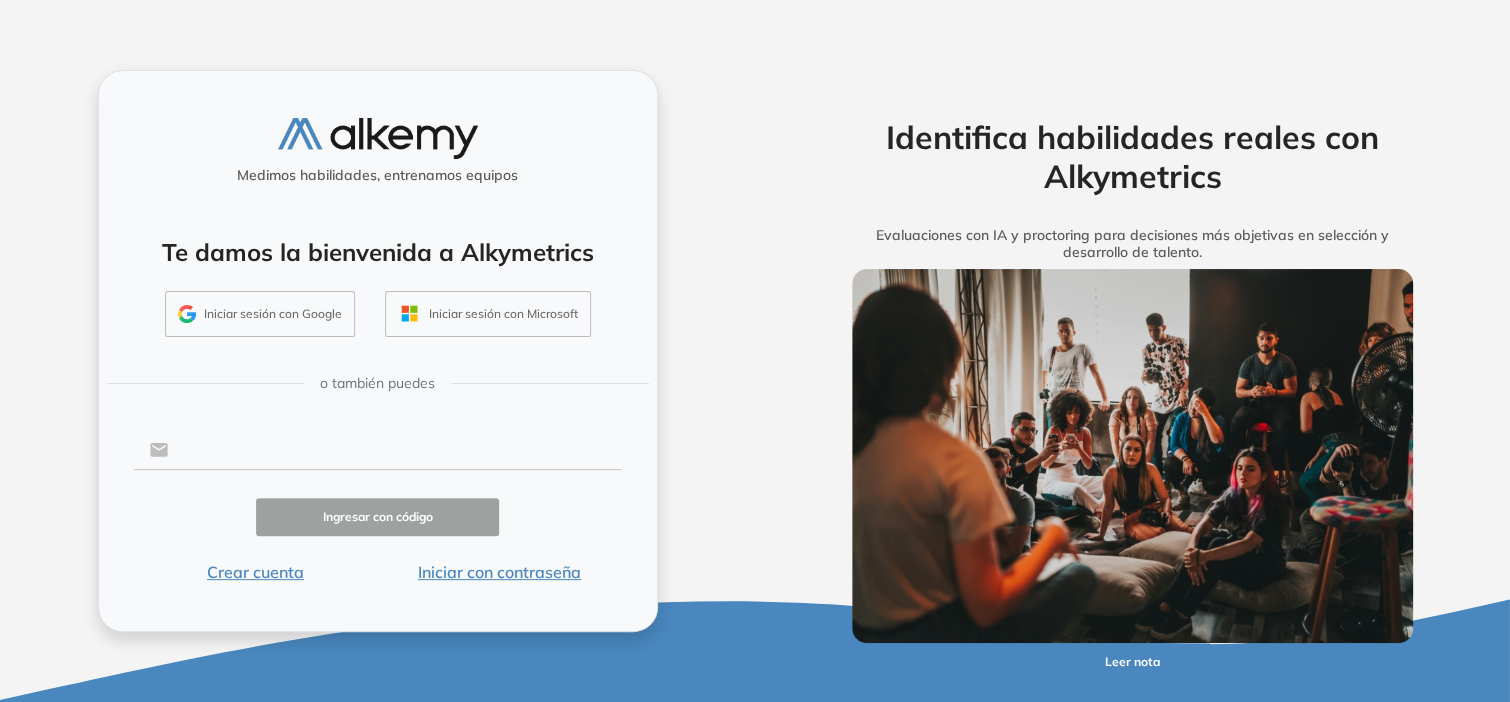 click at bounding box center [394, 450] 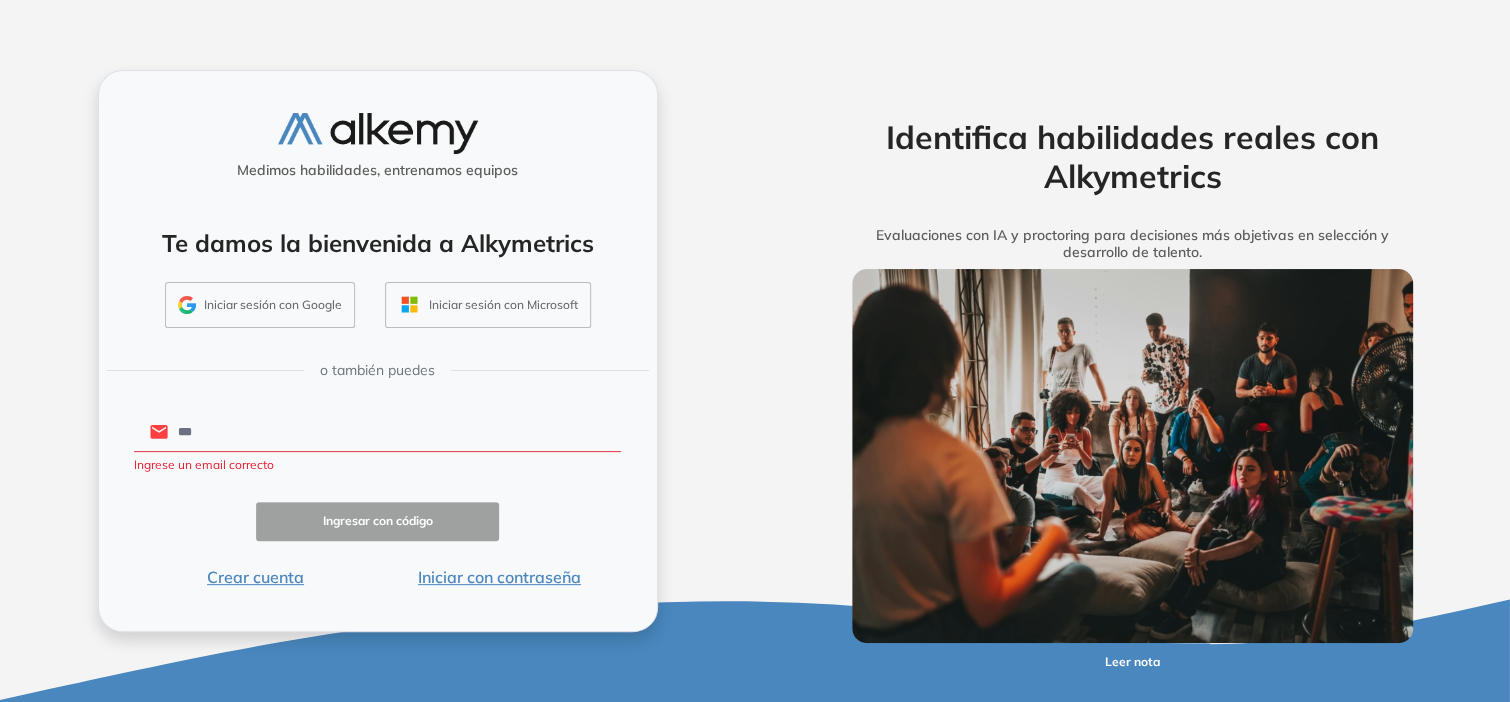 type on "**********" 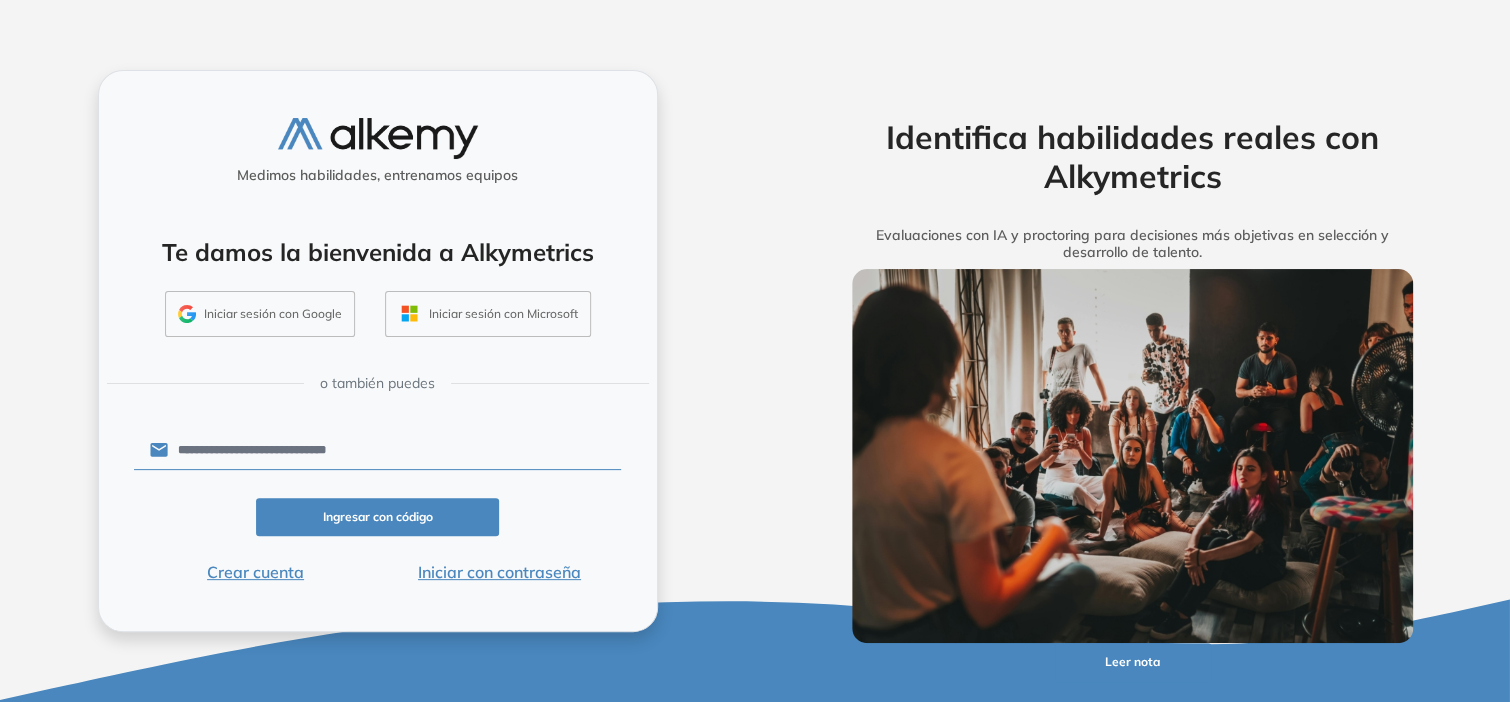 click on "Ingresar con código" at bounding box center (378, 517) 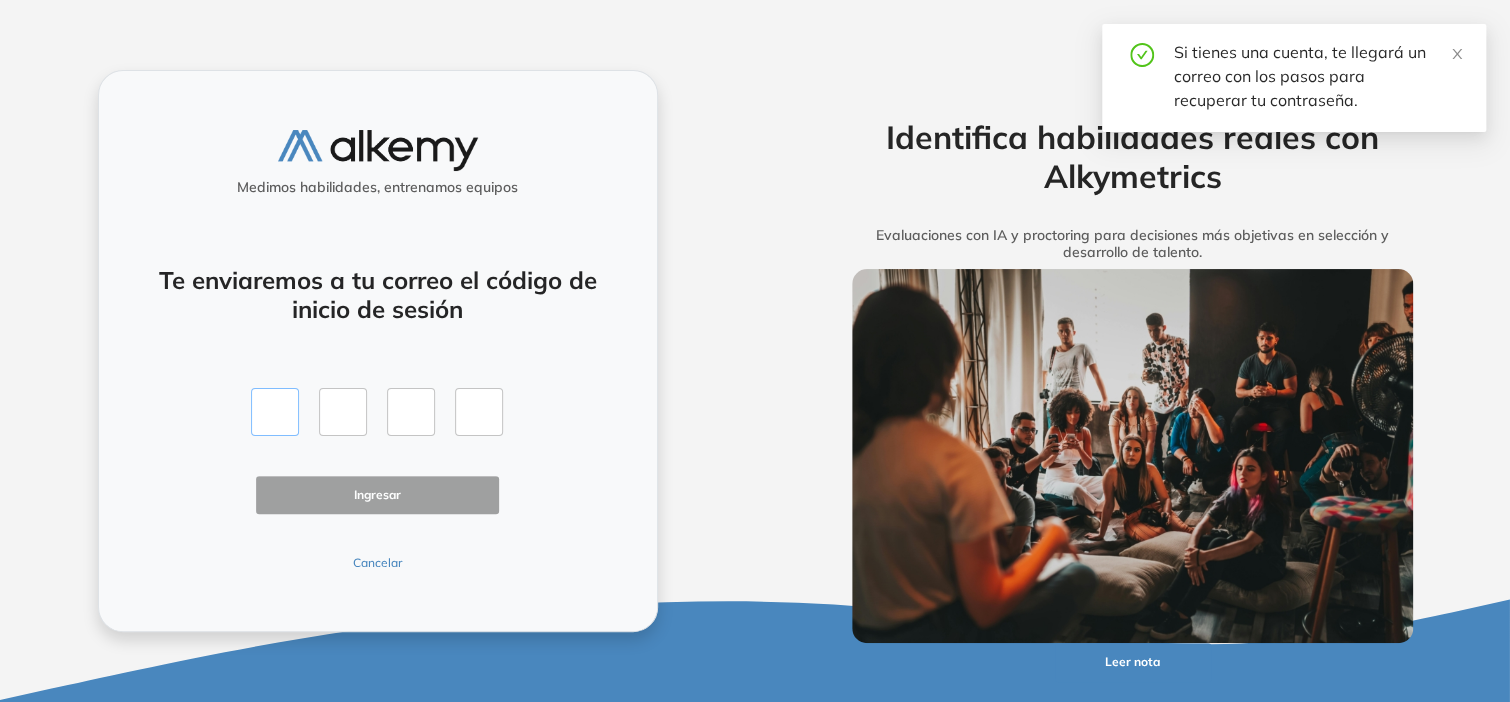 click at bounding box center [275, 412] 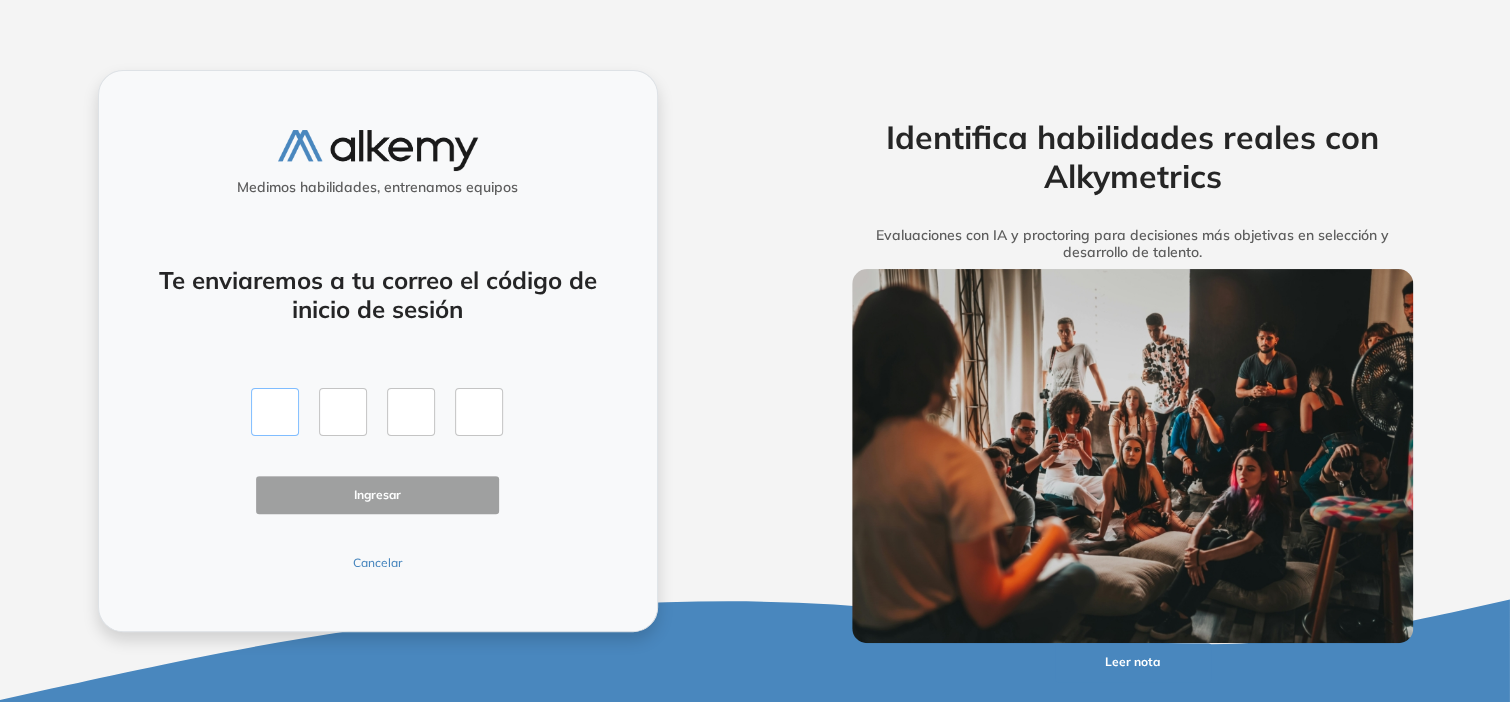 type on "*" 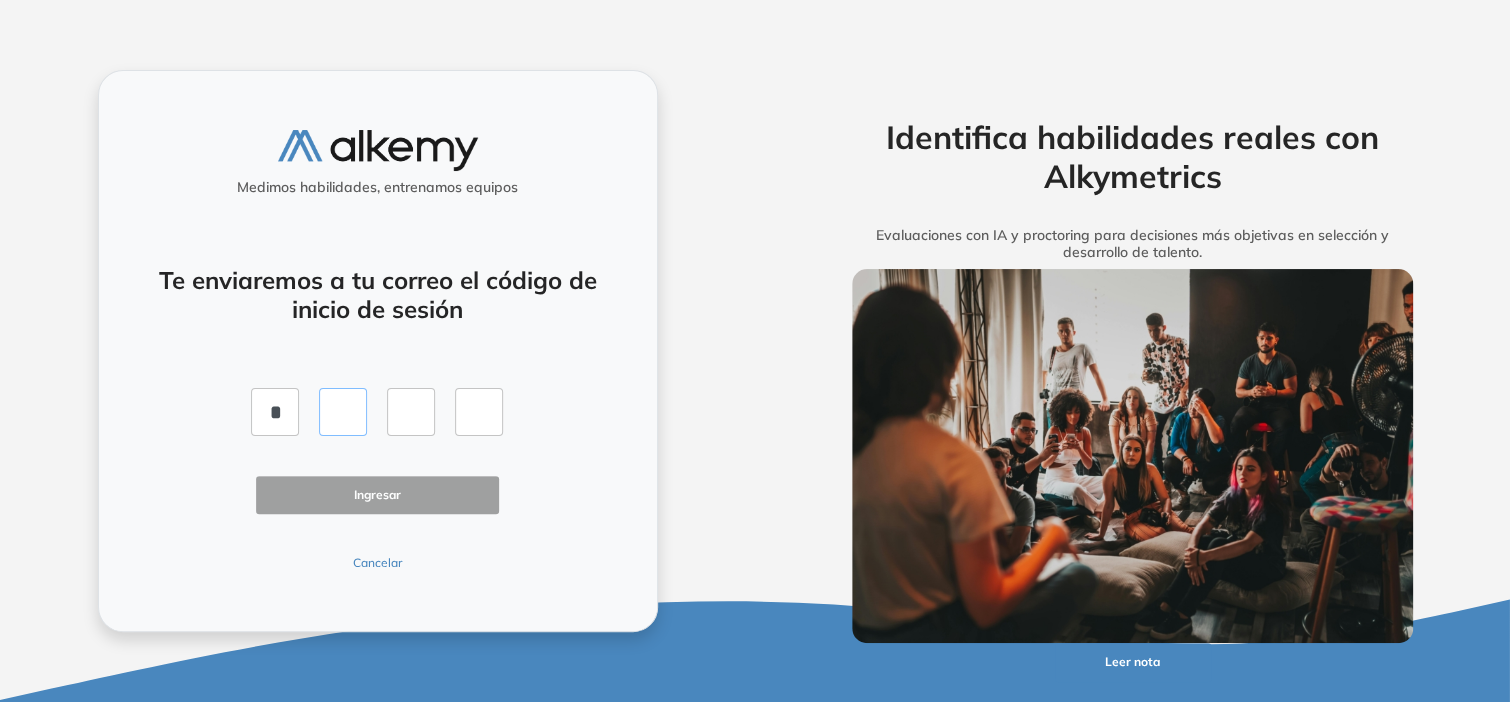 type on "*" 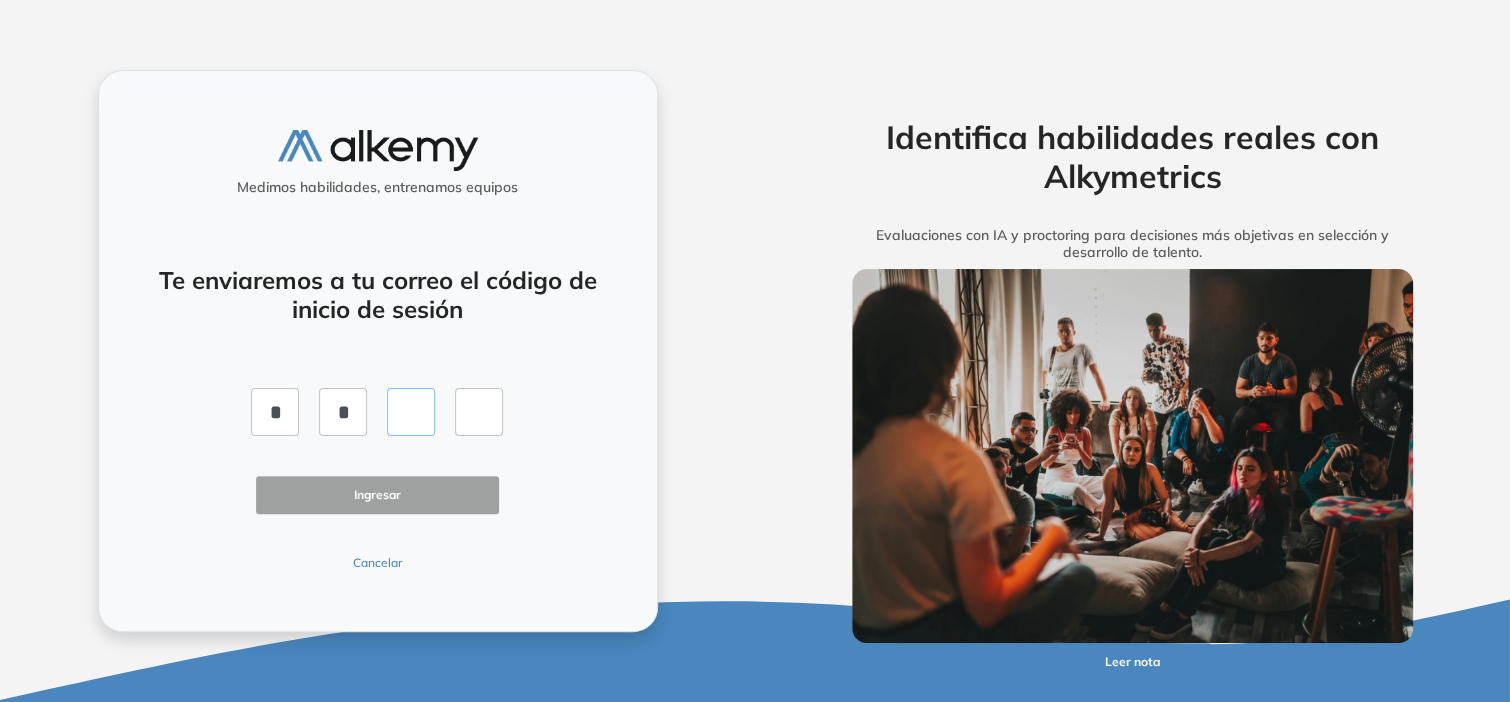 type on "*" 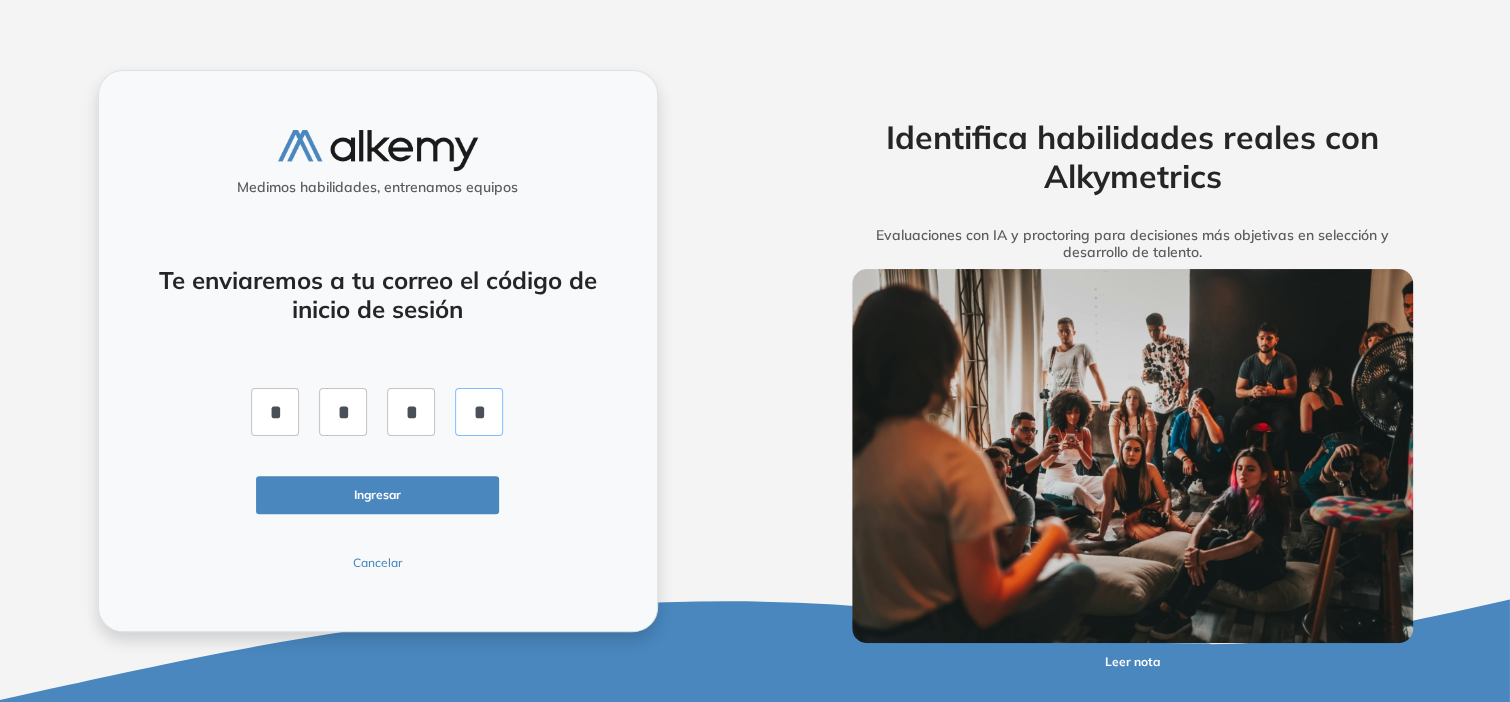type on "*" 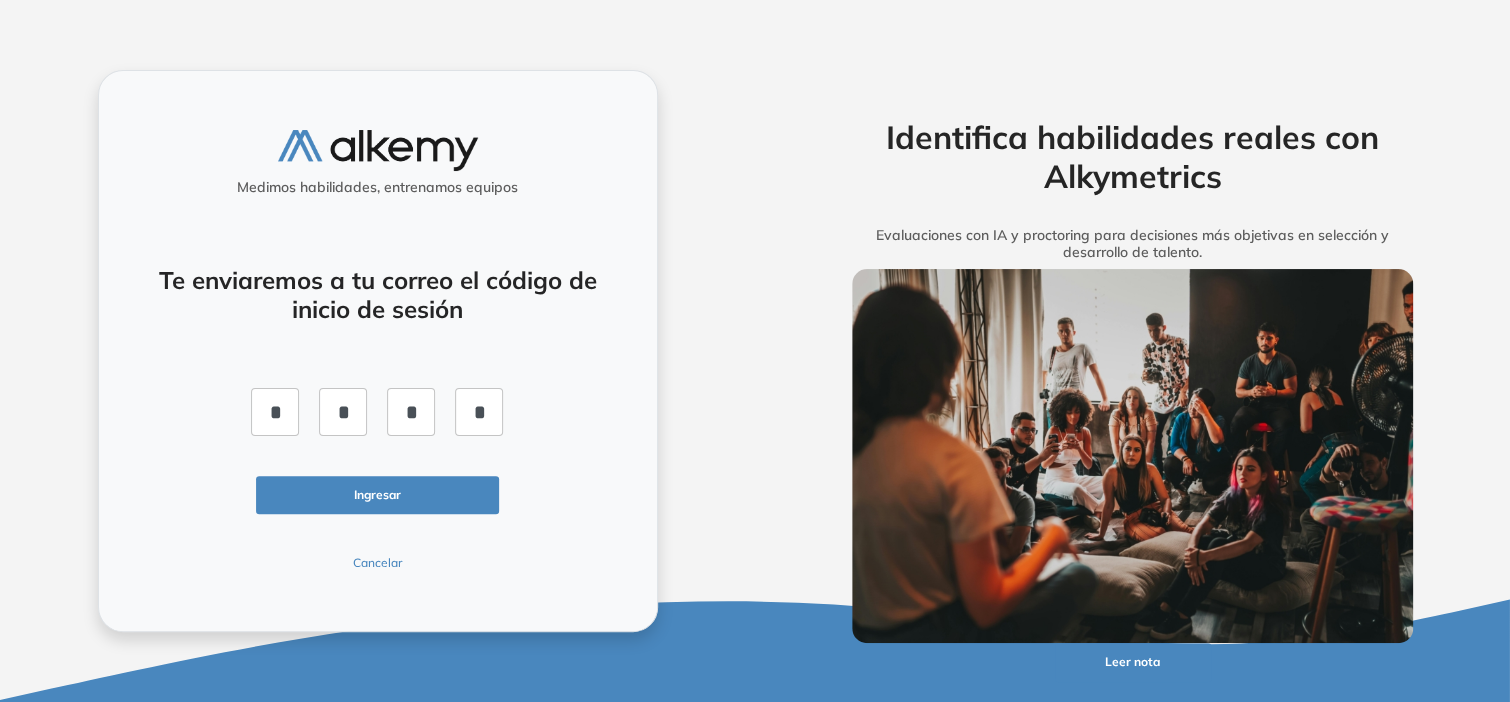 click on "Ingresar" at bounding box center (378, 495) 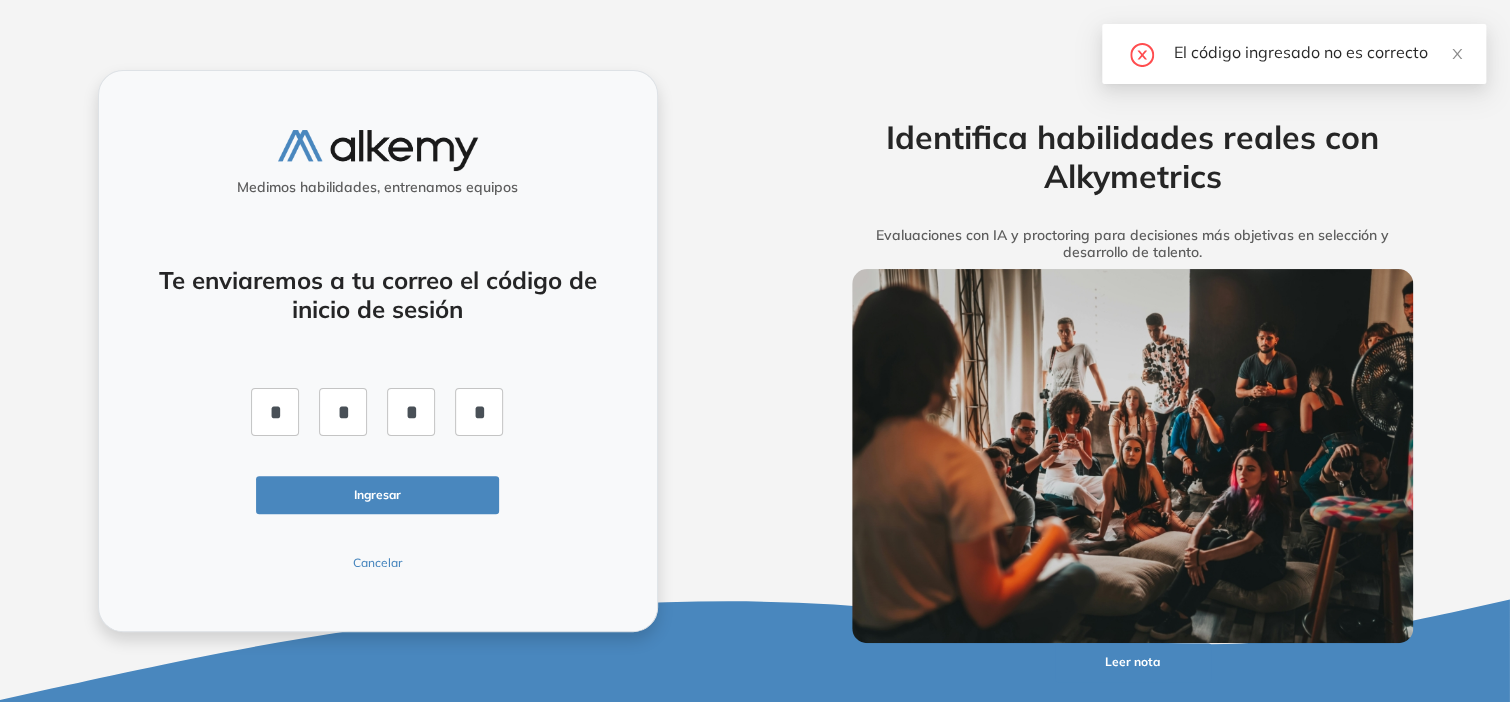 click on "Ingresar" at bounding box center (378, 495) 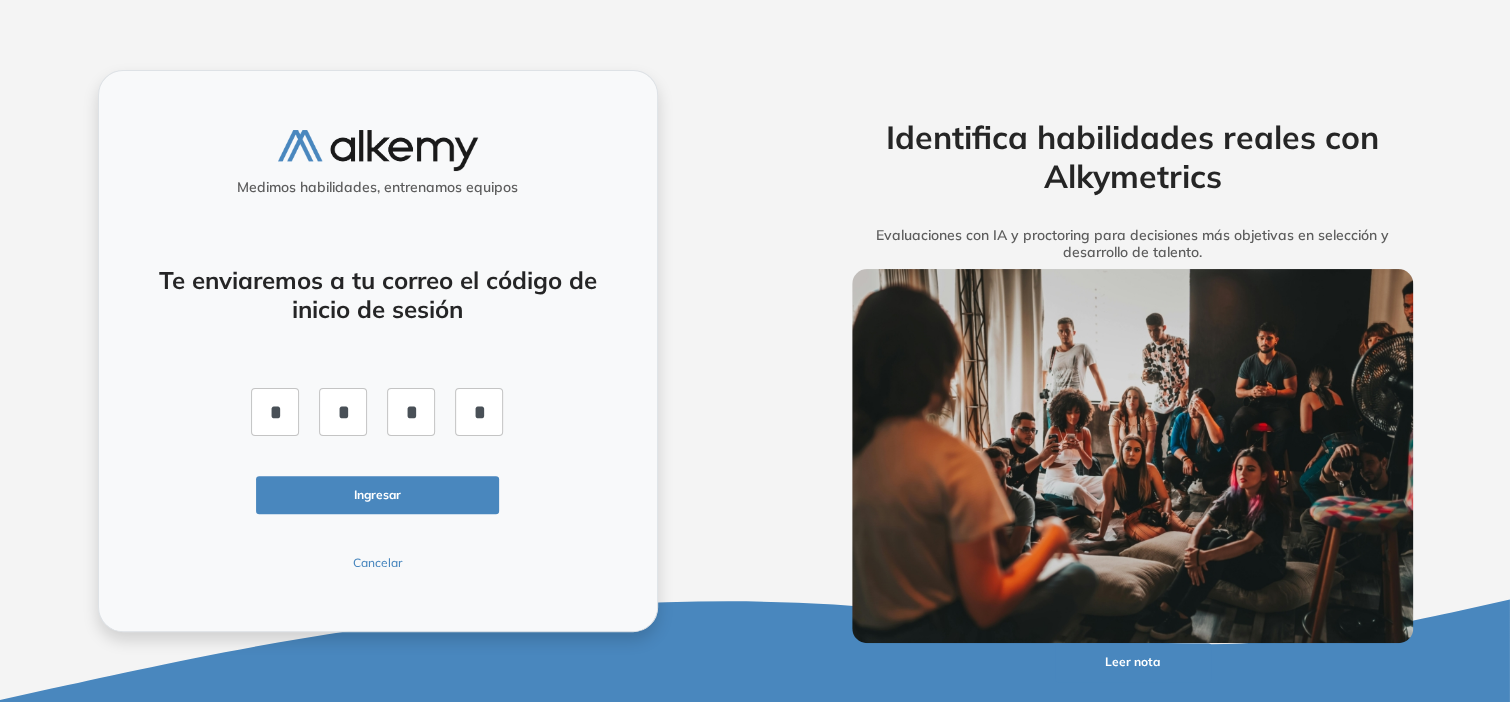 click on "Ingresar" at bounding box center (378, 495) 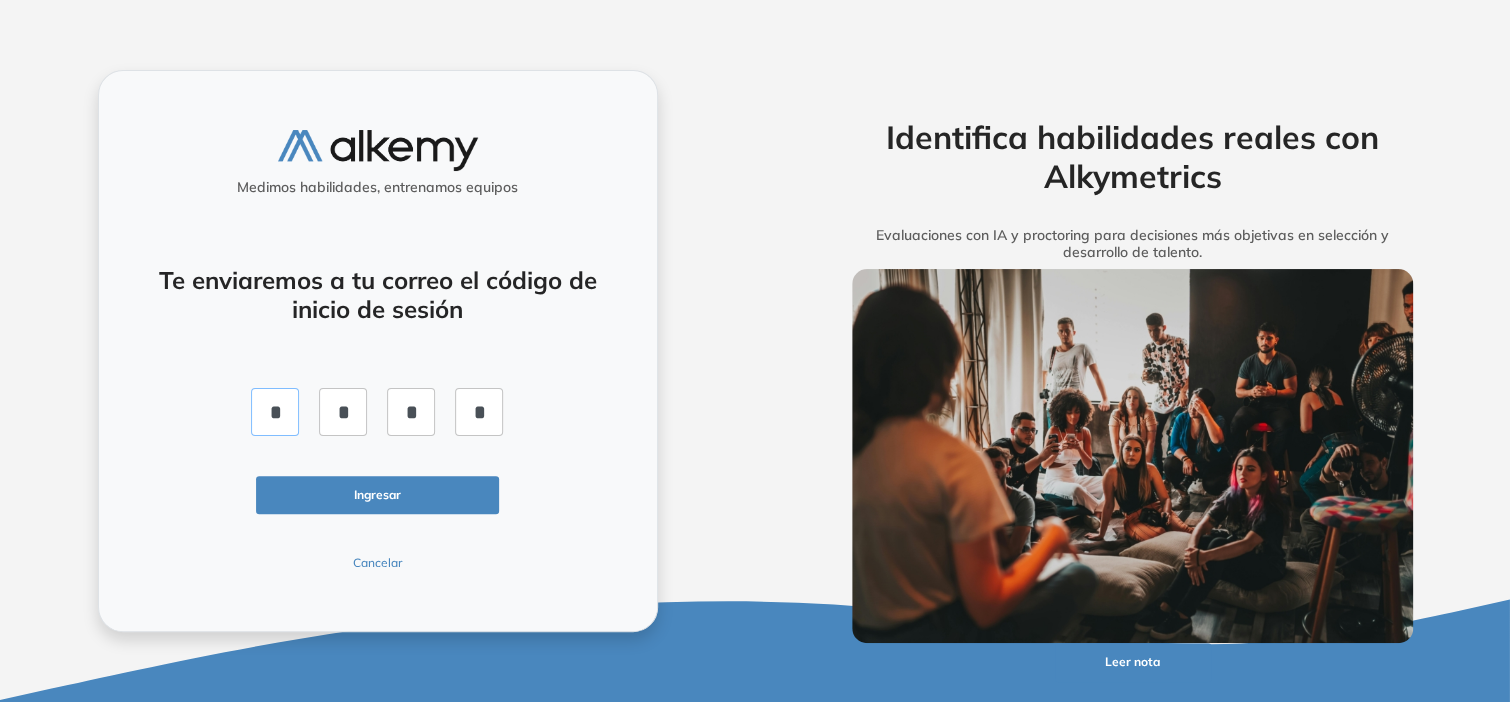 click on "*" at bounding box center (275, 412) 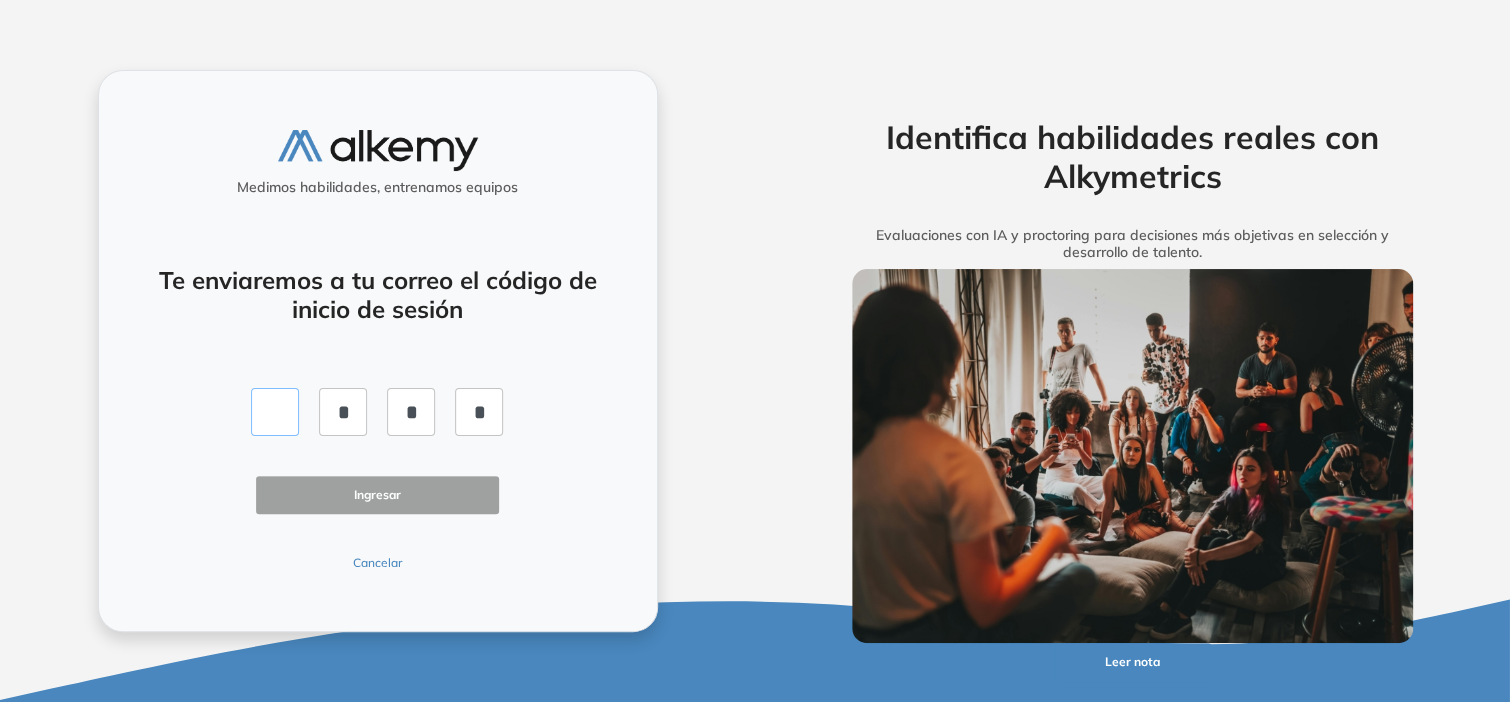 type on "*" 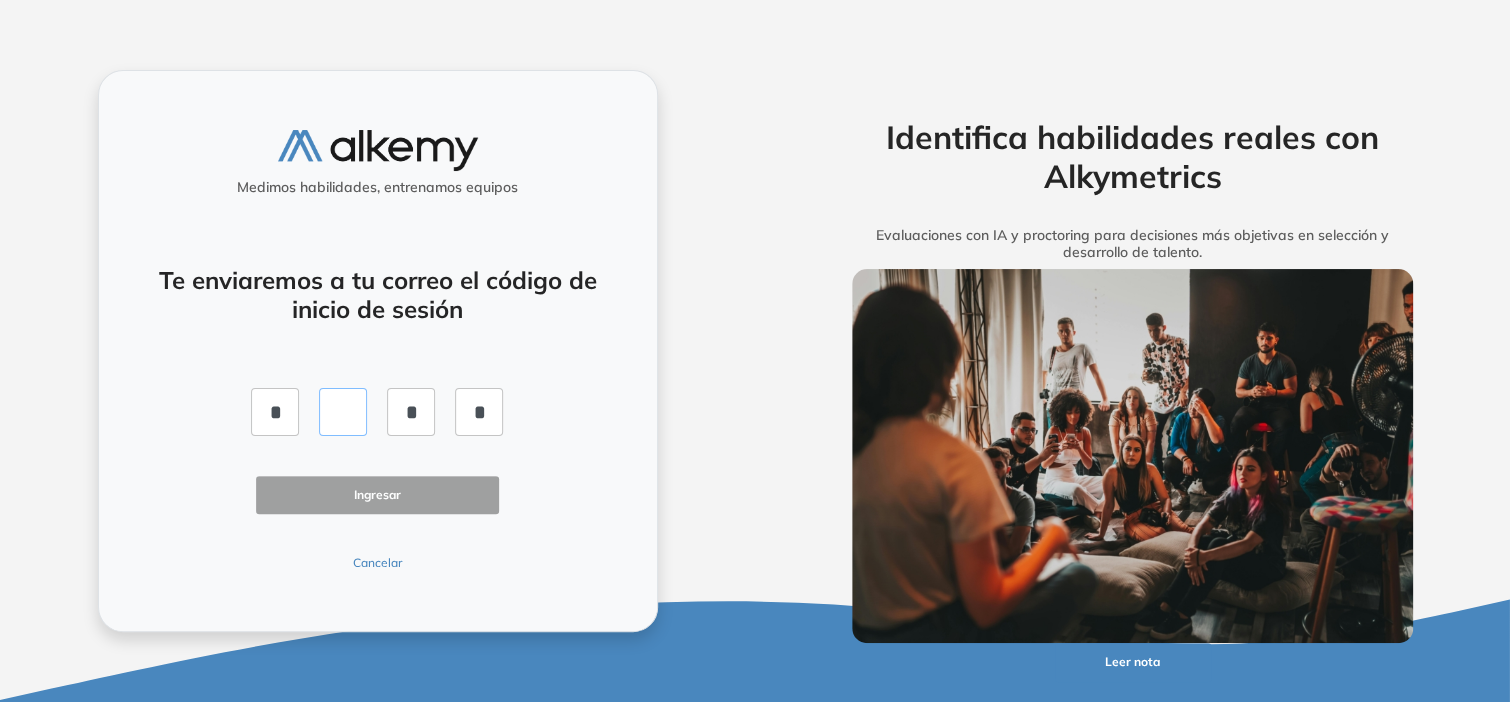 type on "*" 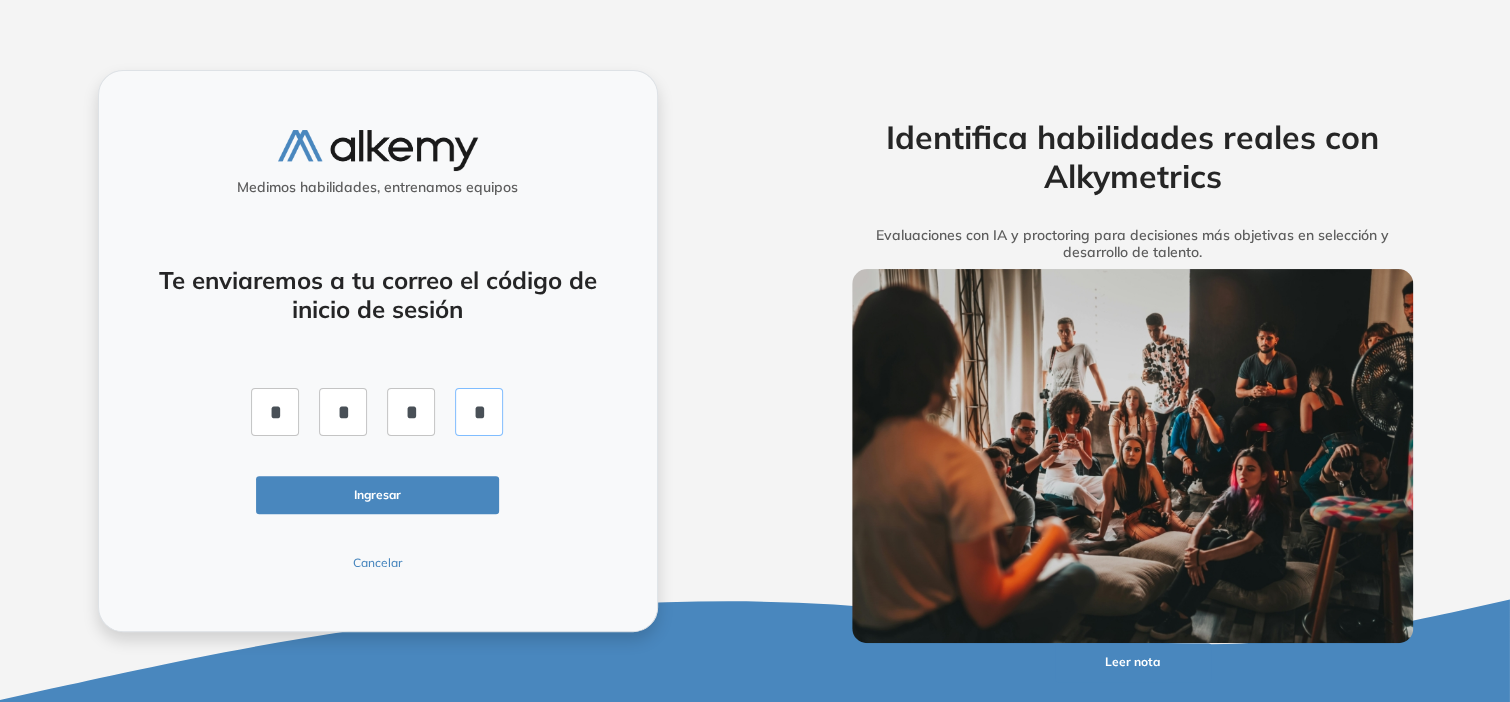 click on "*" at bounding box center [479, 412] 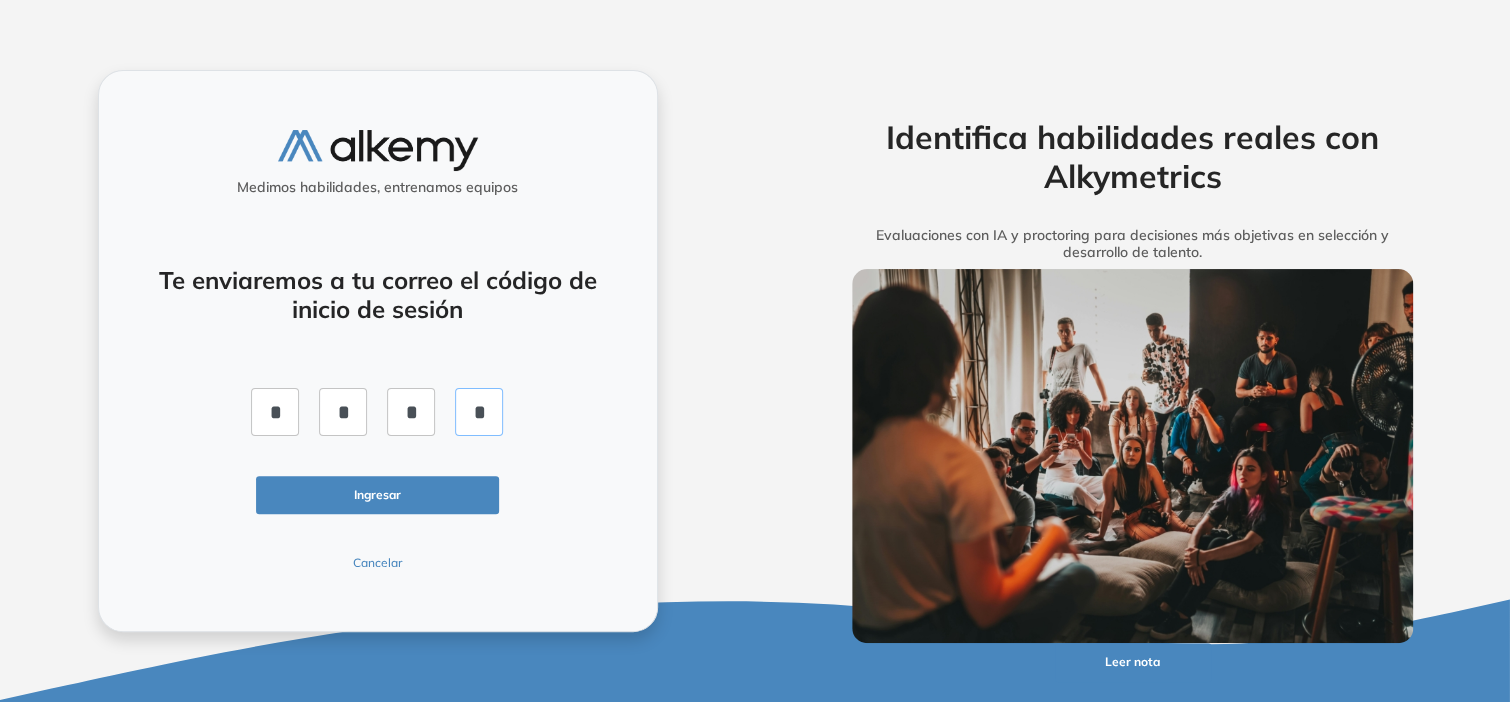 type on "*" 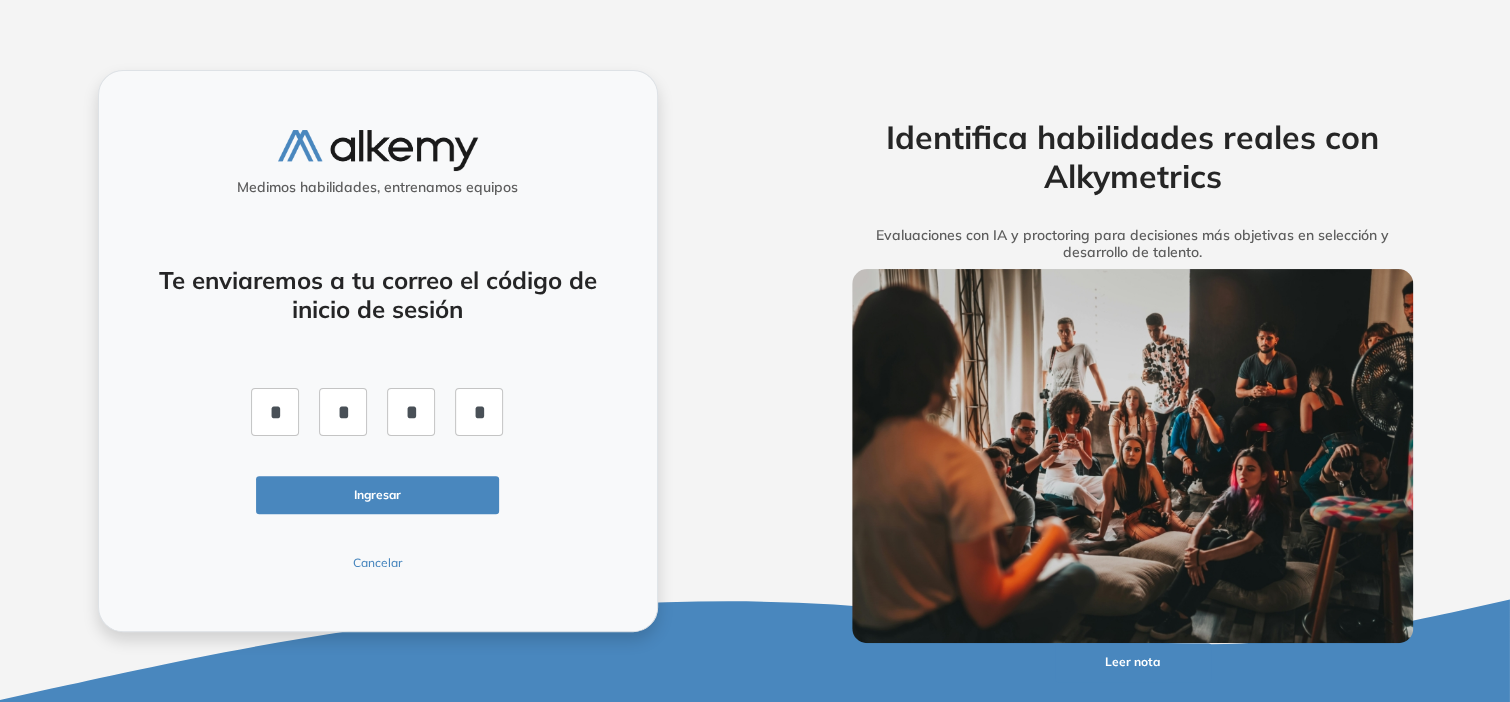 click on "Ingresar" at bounding box center [378, 495] 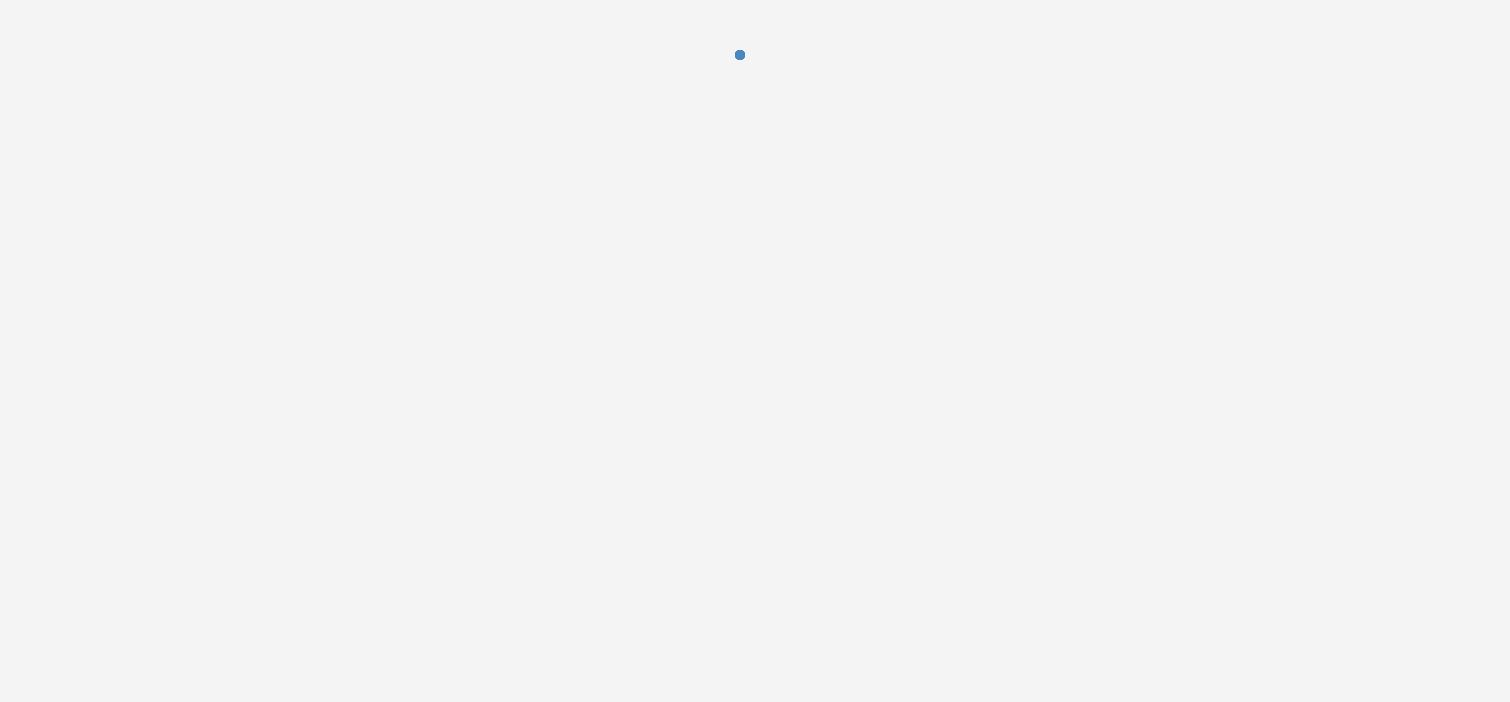 scroll, scrollTop: 0, scrollLeft: 0, axis: both 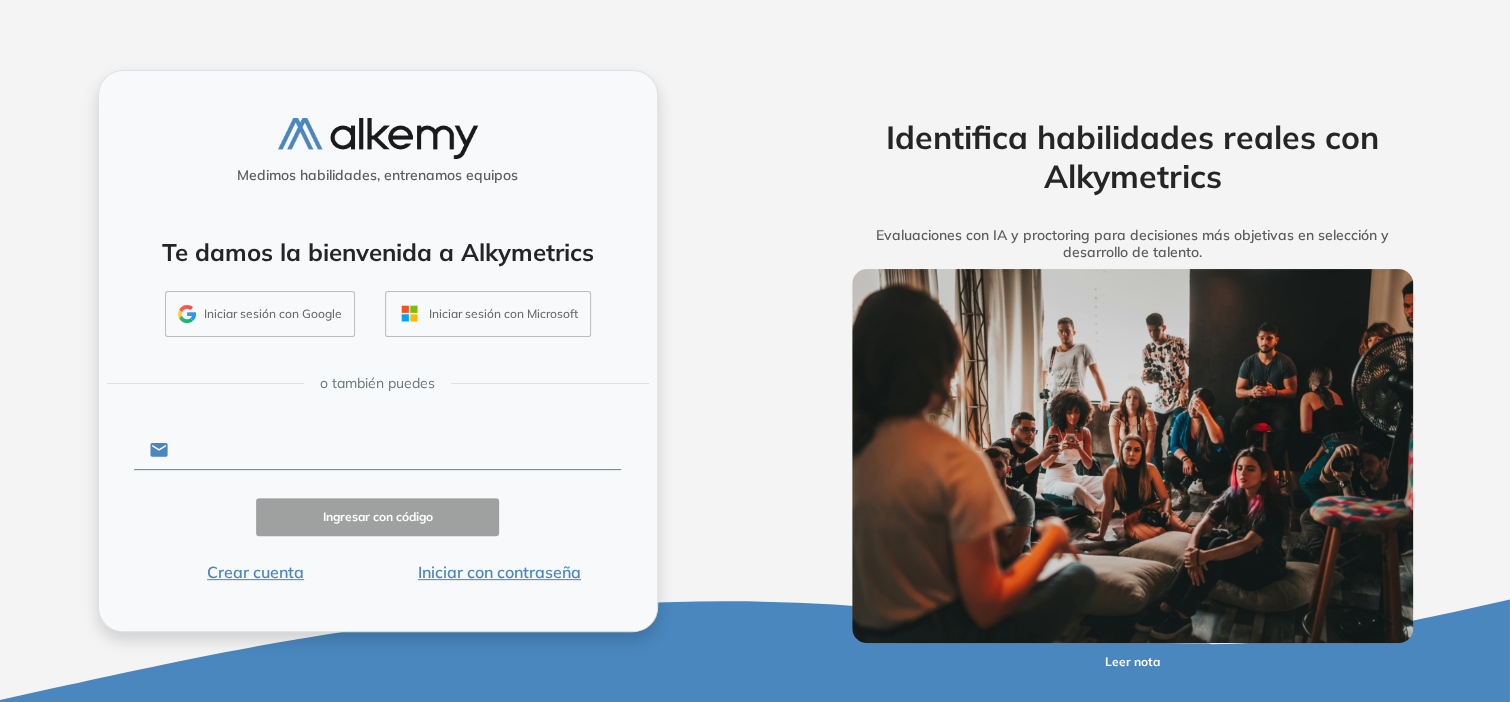 click at bounding box center [394, 450] 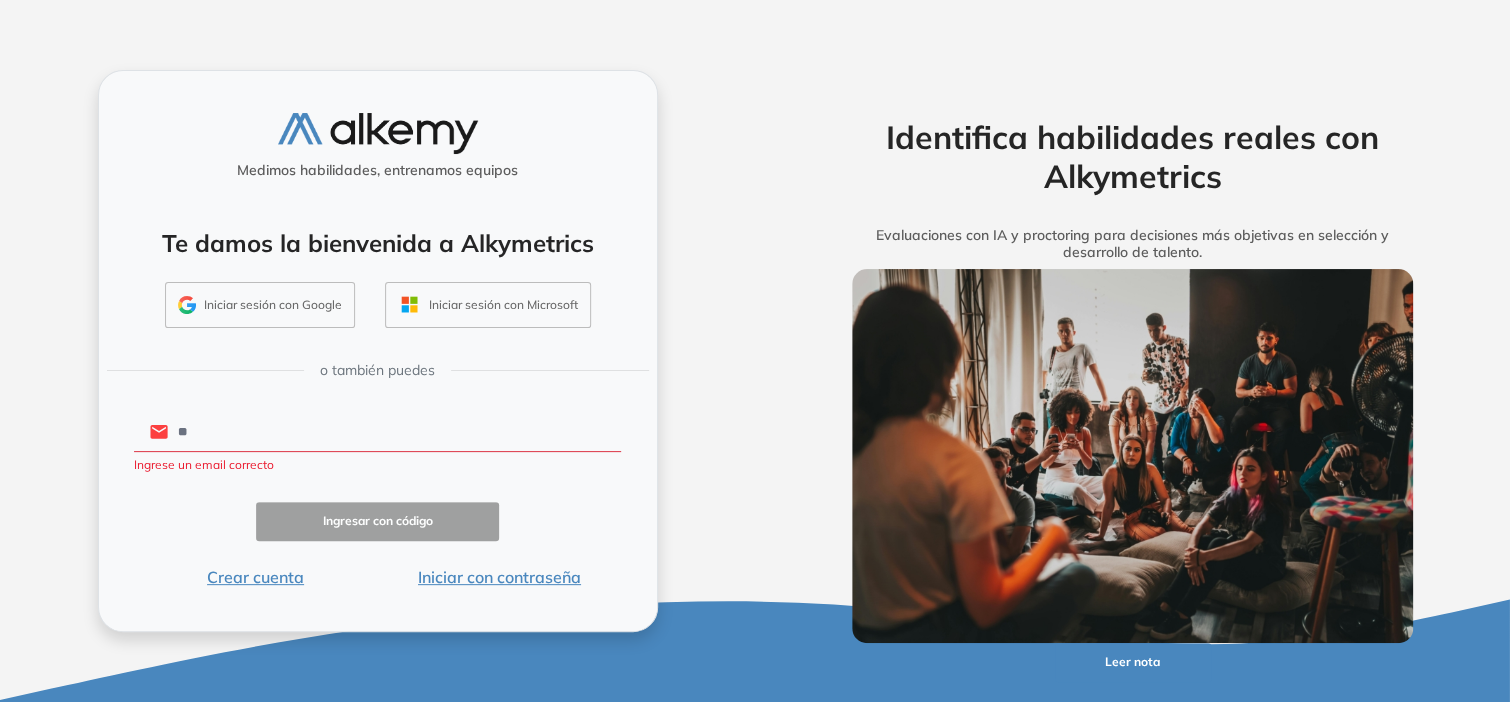 type on "**********" 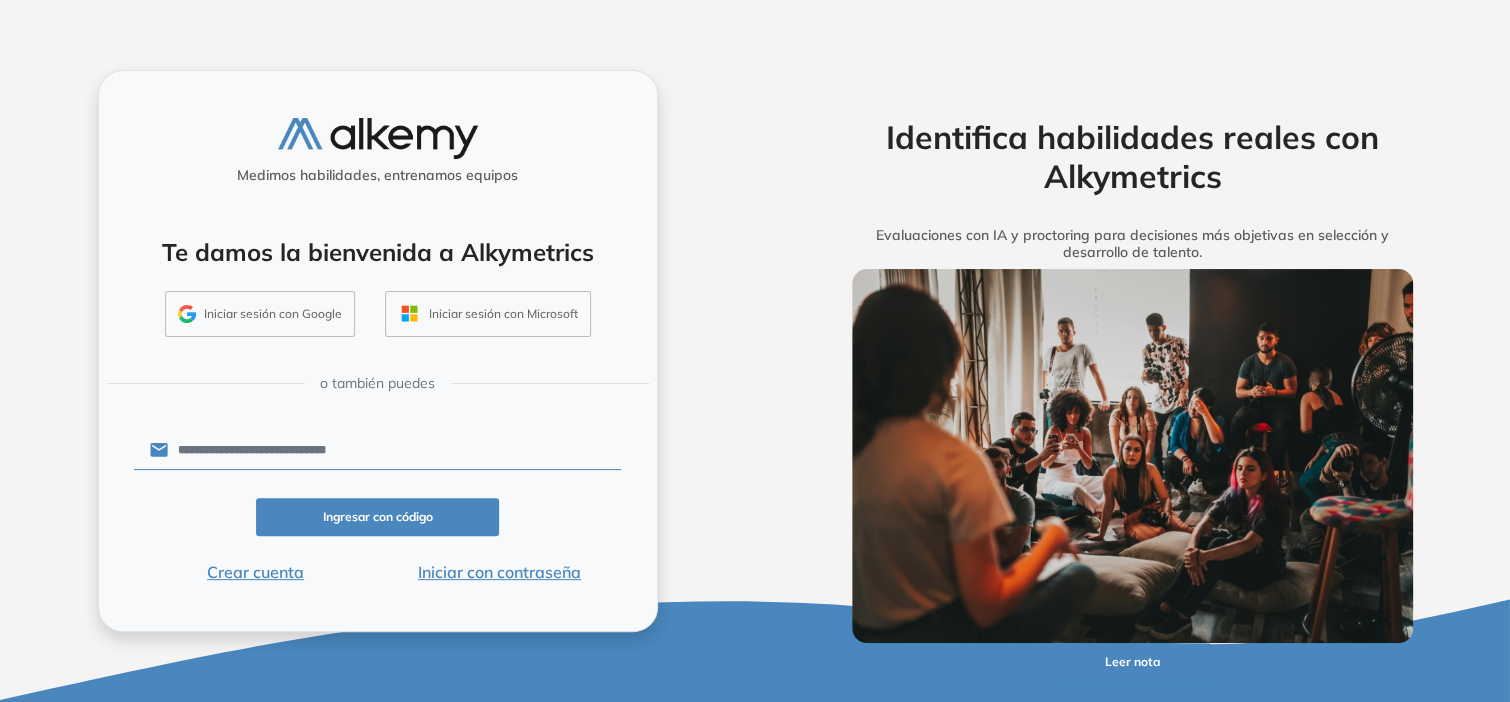 click on "Ingresar con código" at bounding box center (378, 517) 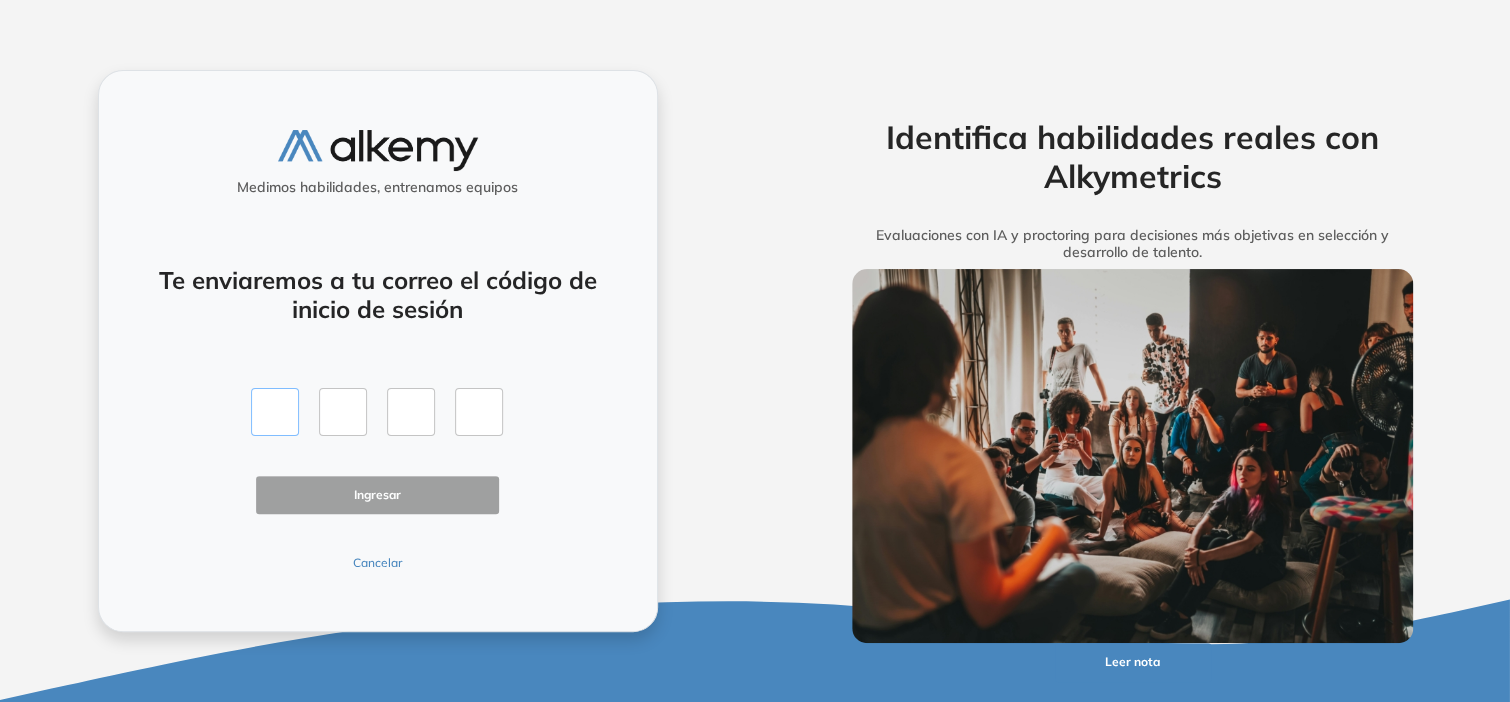 click at bounding box center (275, 412) 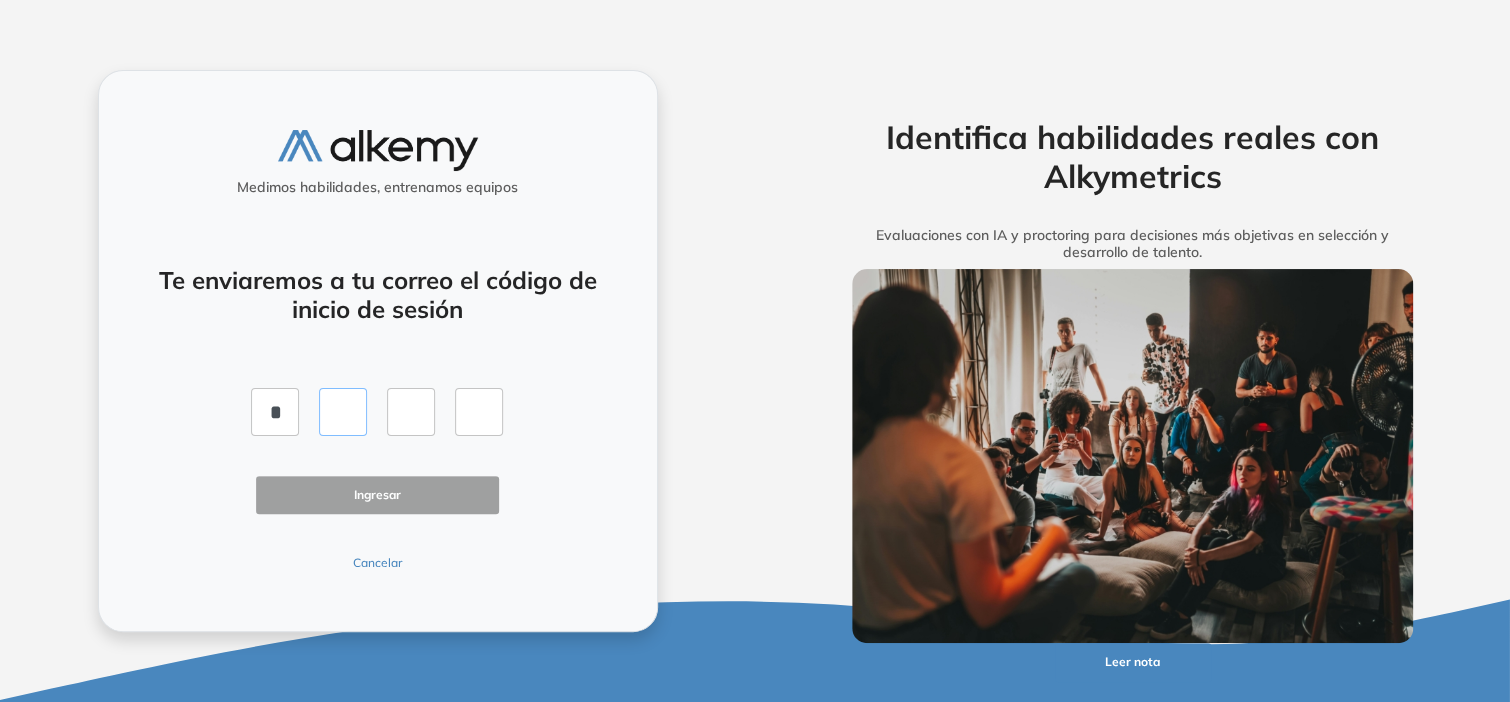 type on "*" 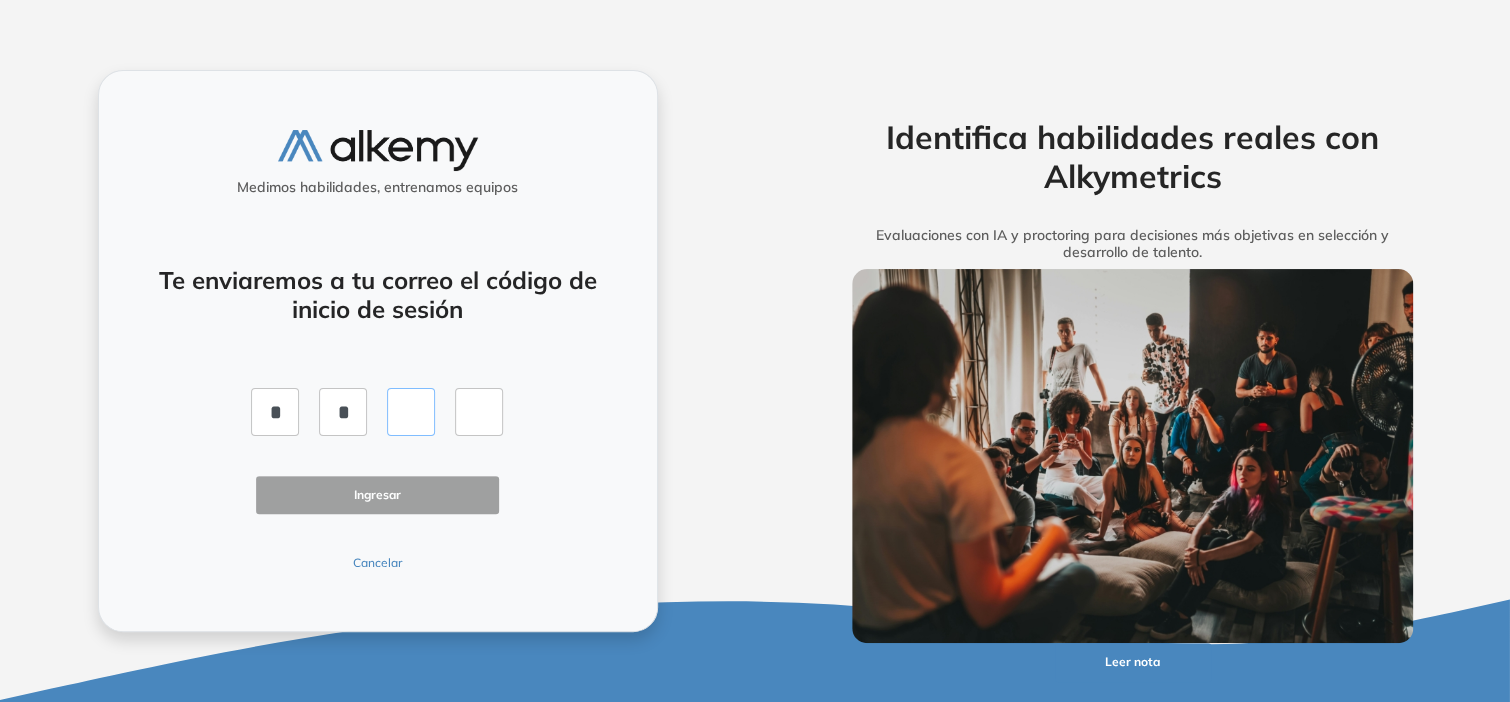 type on "*" 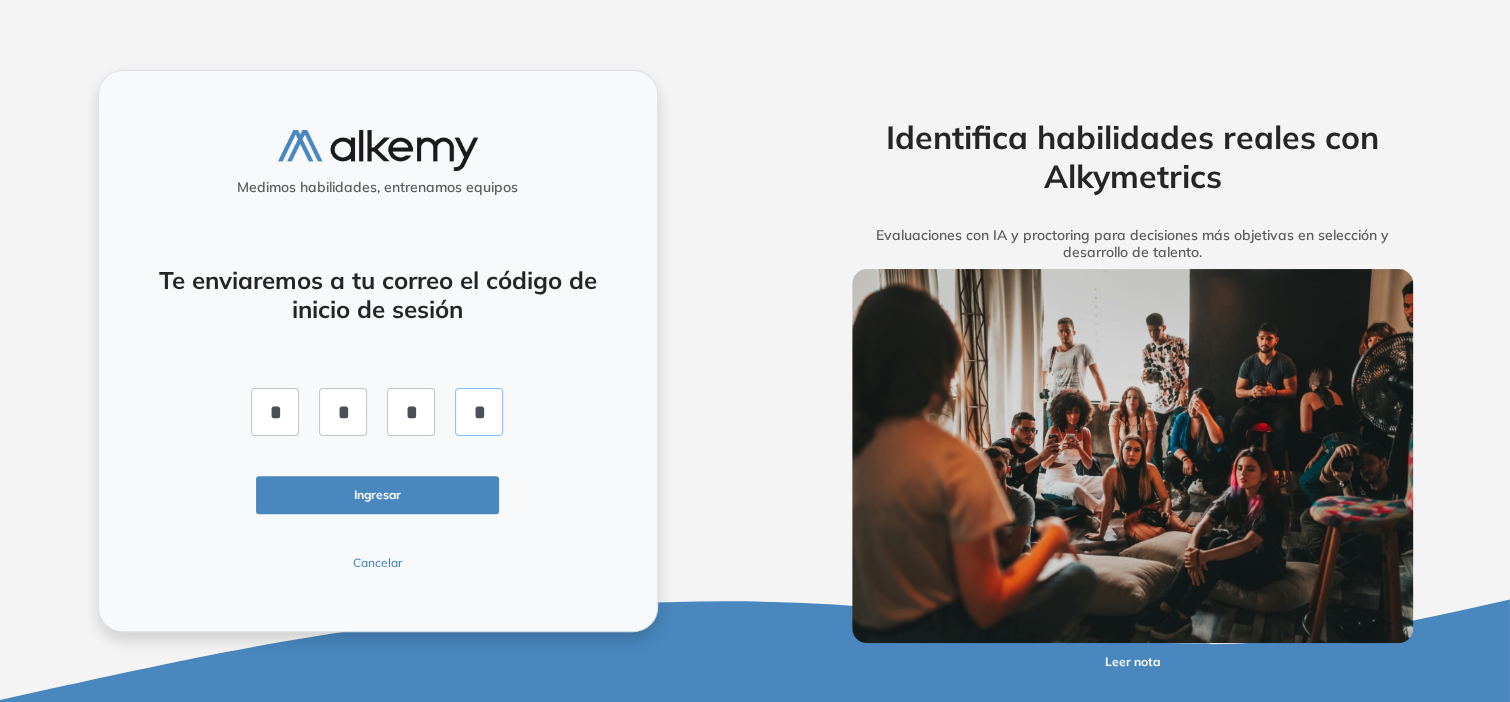 type on "*" 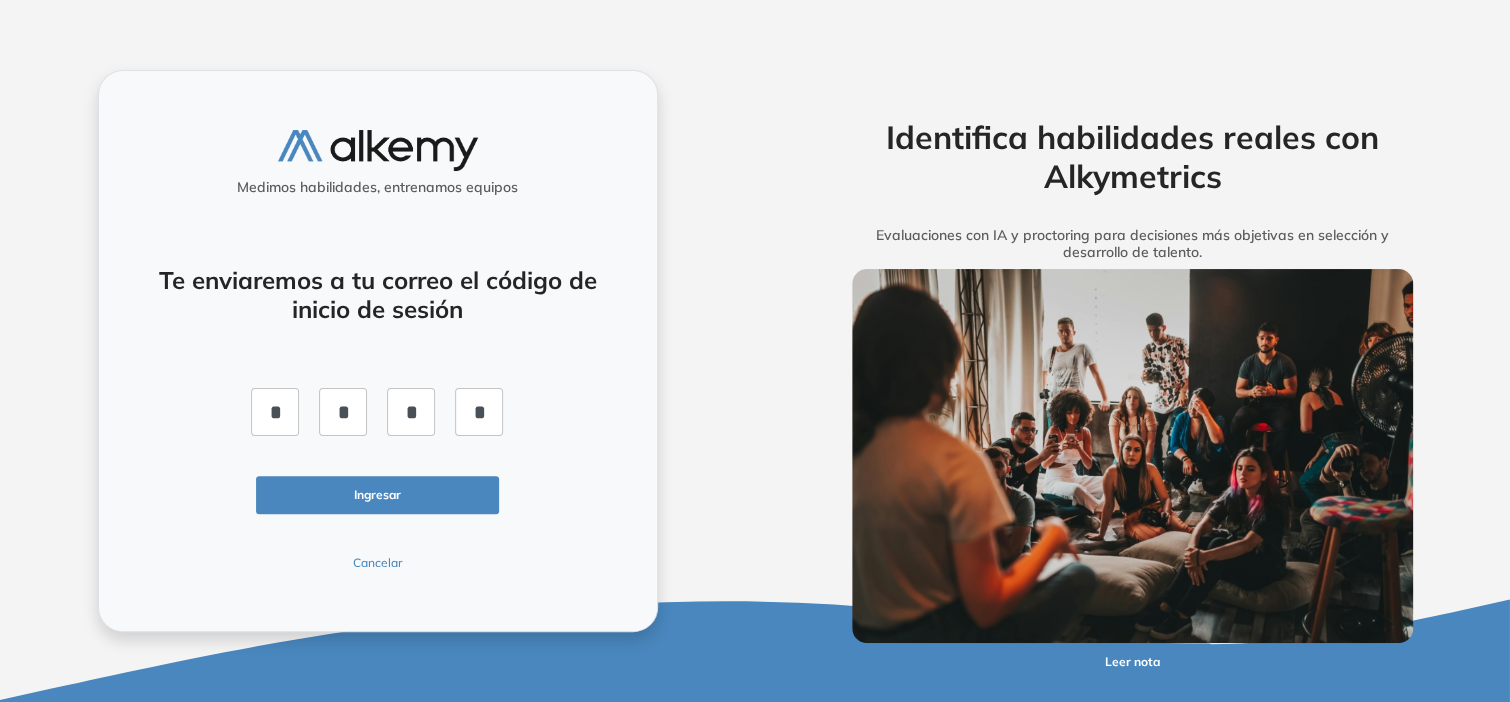 click on "Ingresar" at bounding box center (378, 495) 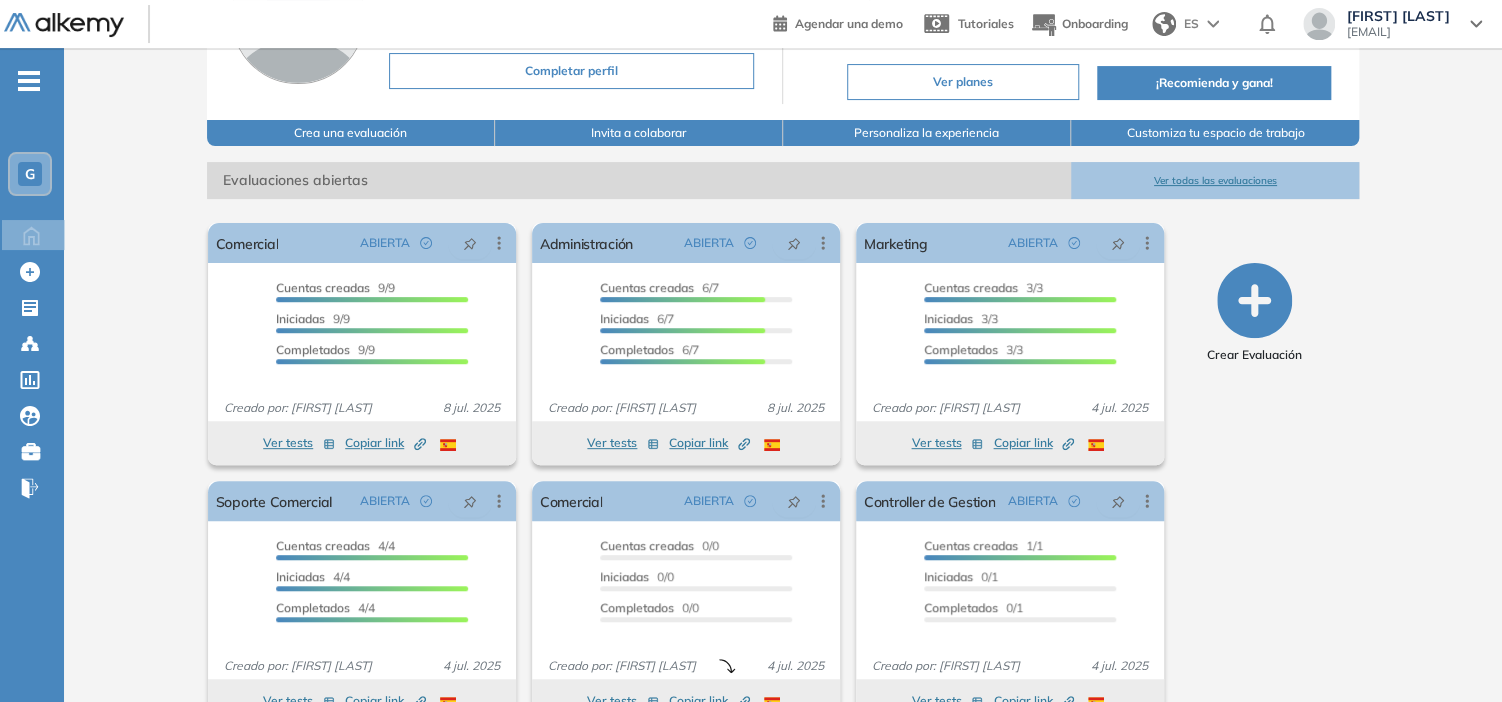 scroll, scrollTop: 245, scrollLeft: 0, axis: vertical 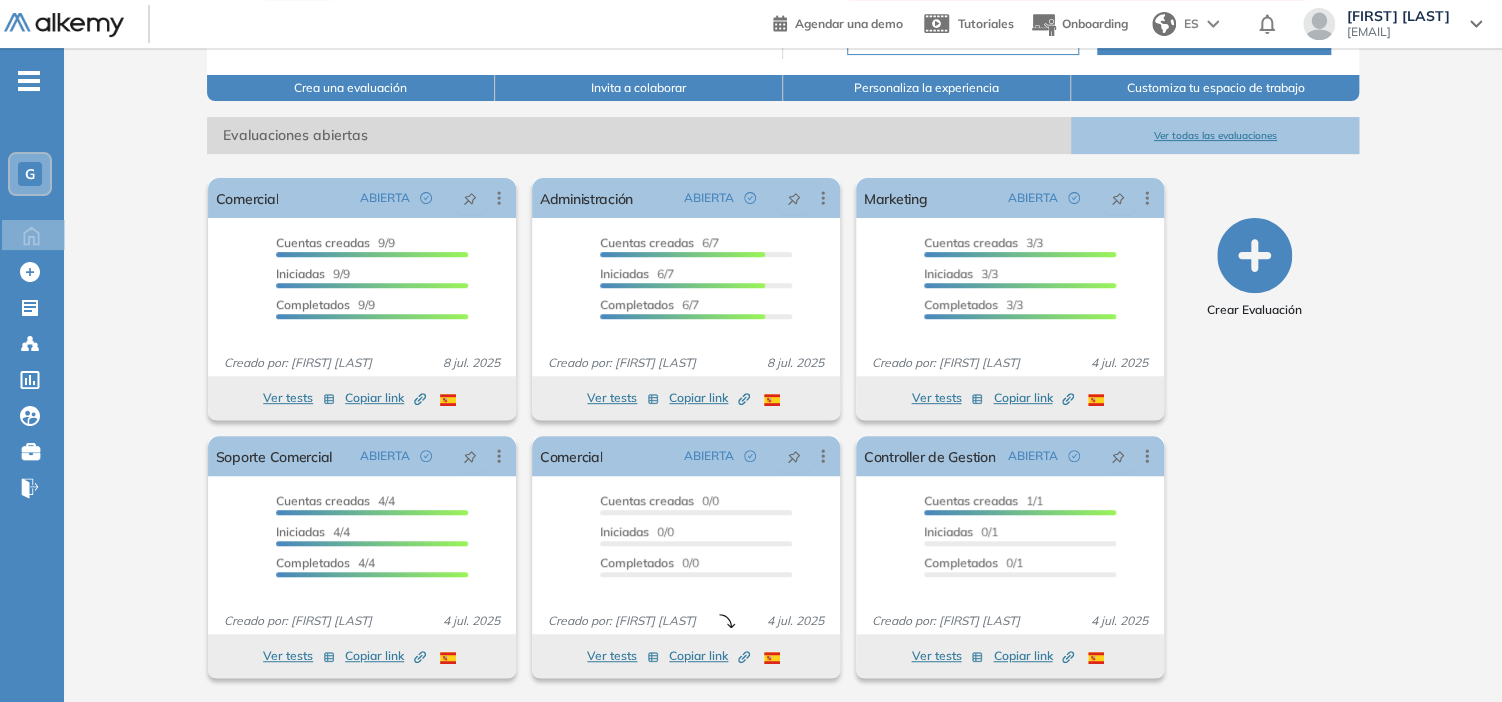 click on "Creado por:  [FIRST] [LAST]" at bounding box center [783, 420] 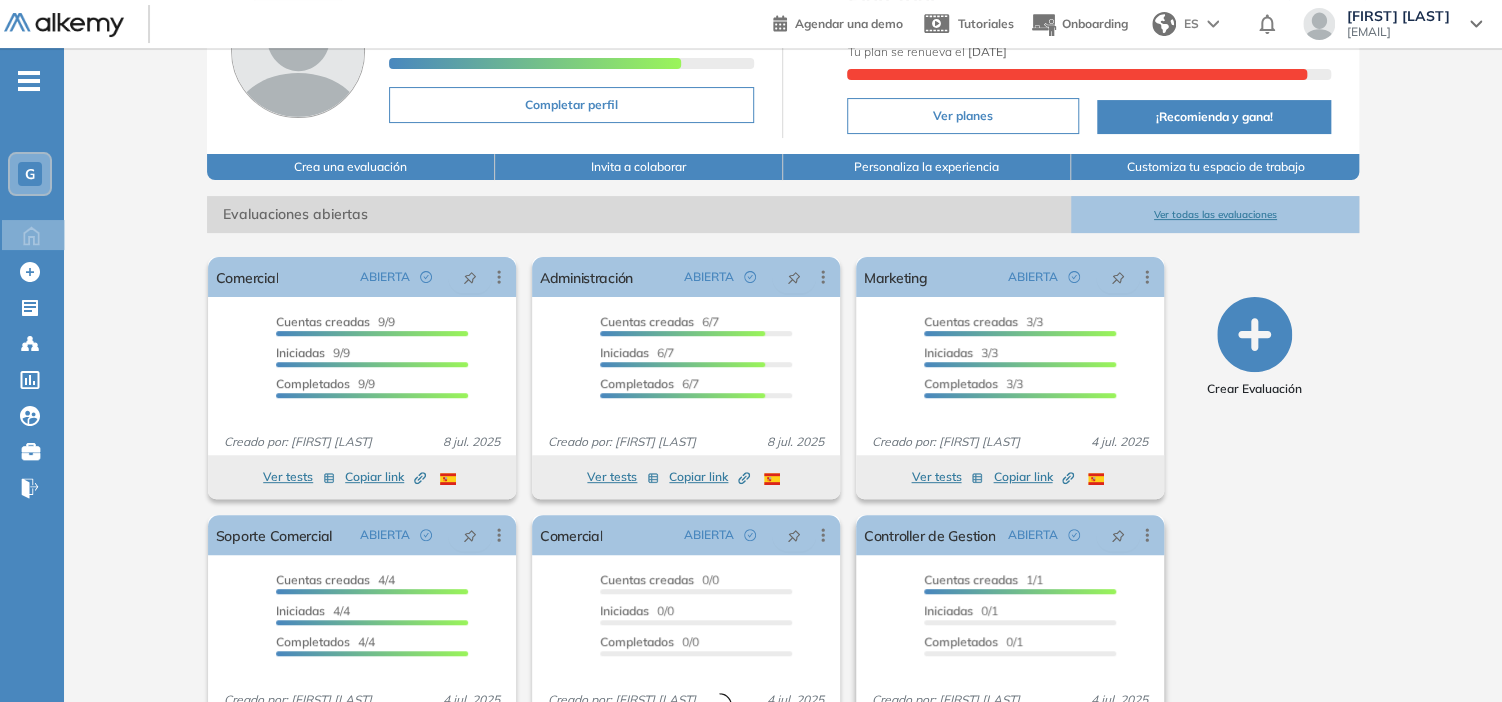 scroll, scrollTop: 245, scrollLeft: 0, axis: vertical 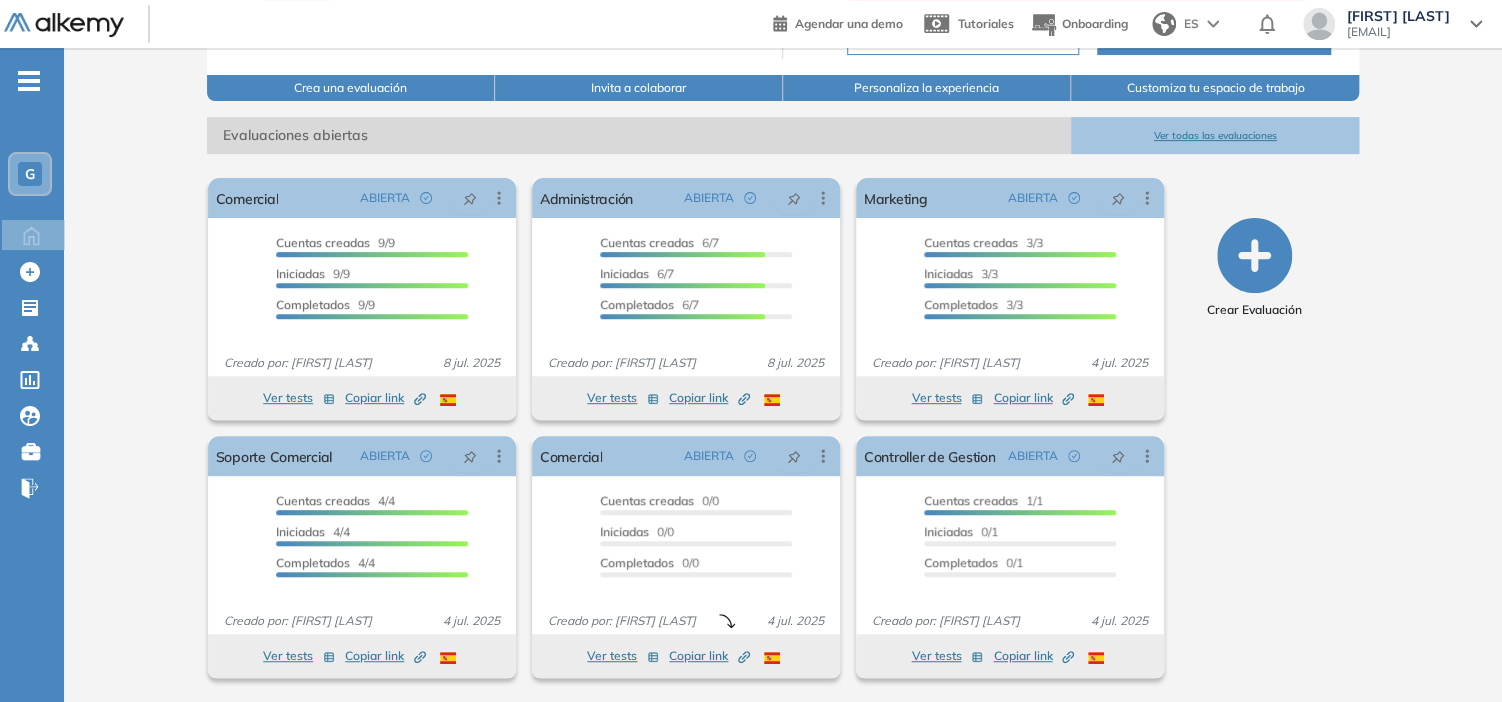 drag, startPoint x: 1499, startPoint y: 385, endPoint x: 1498, endPoint y: 241, distance: 144.00348 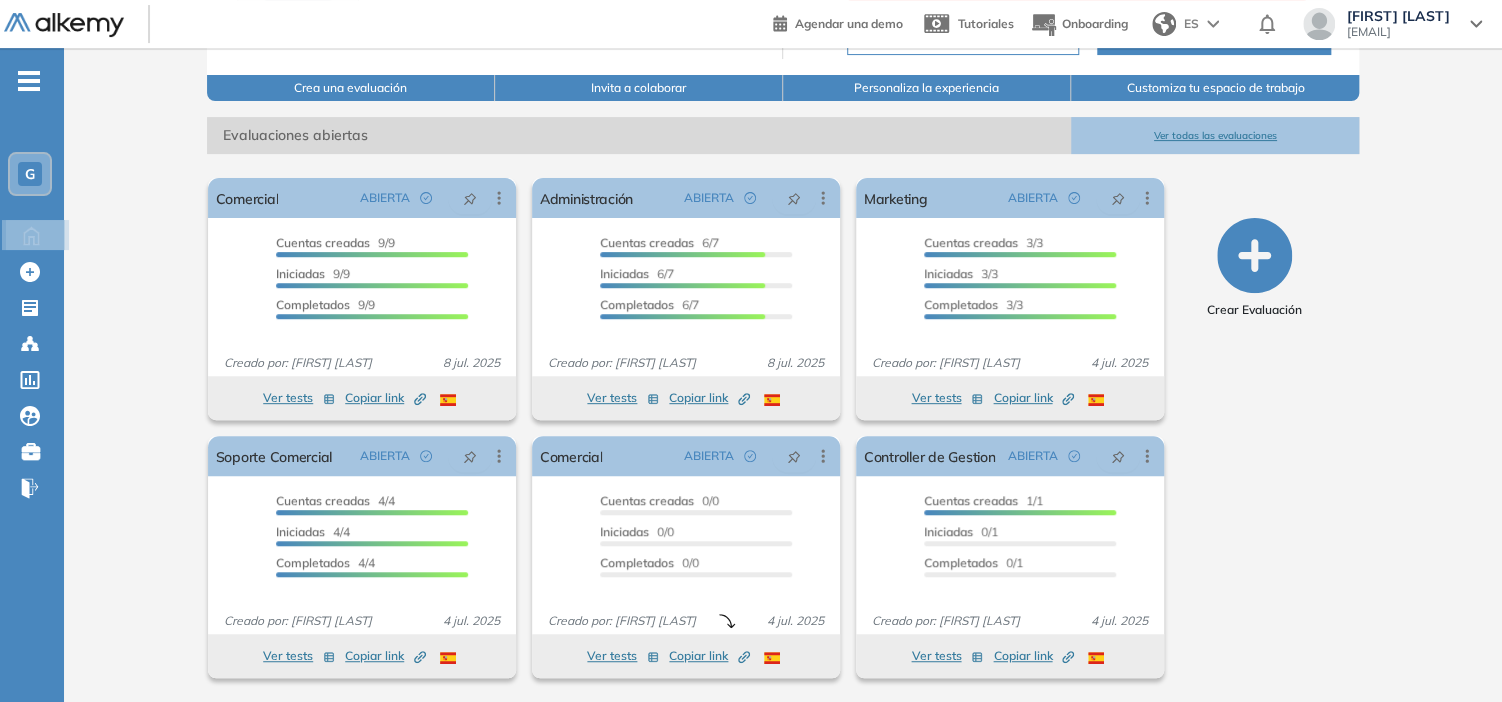 drag, startPoint x: 1498, startPoint y: 252, endPoint x: 17, endPoint y: 235, distance: 1481.0975 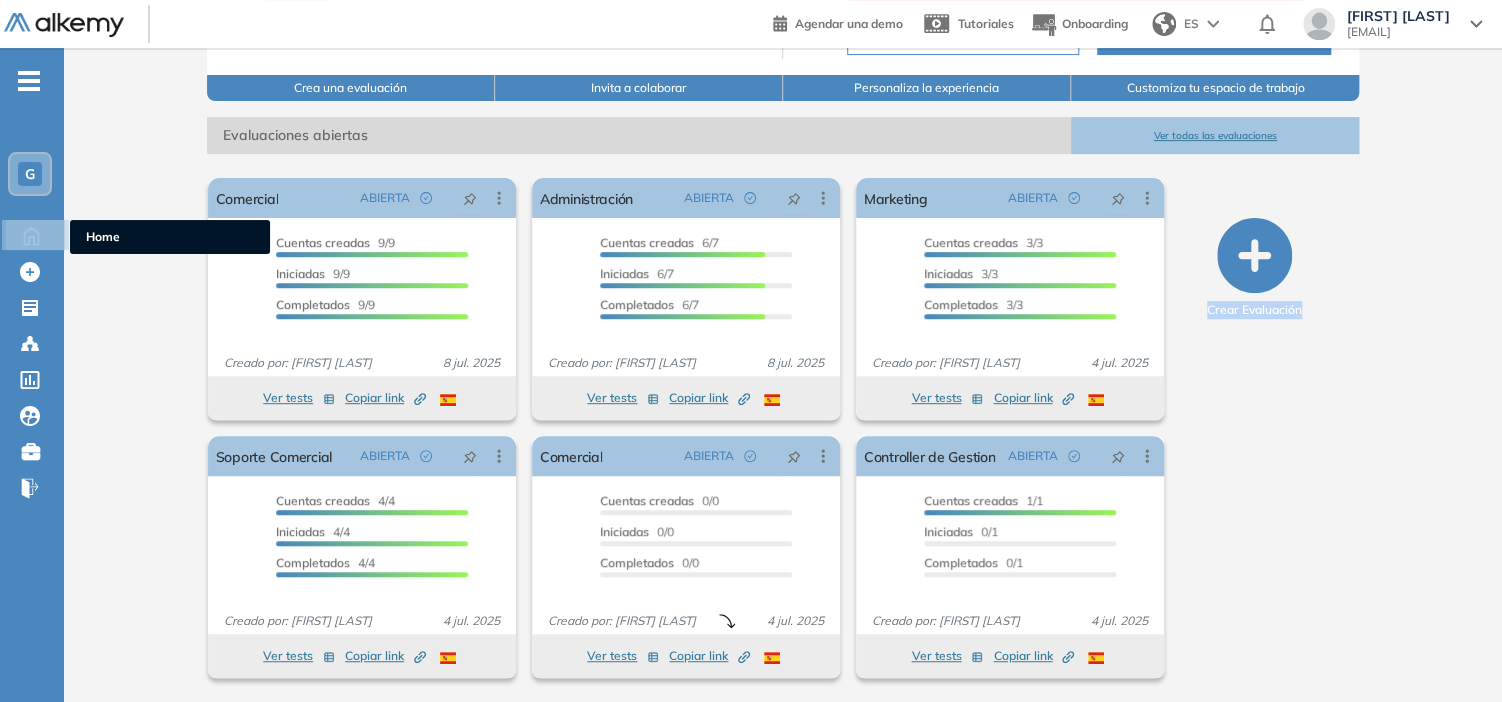 click 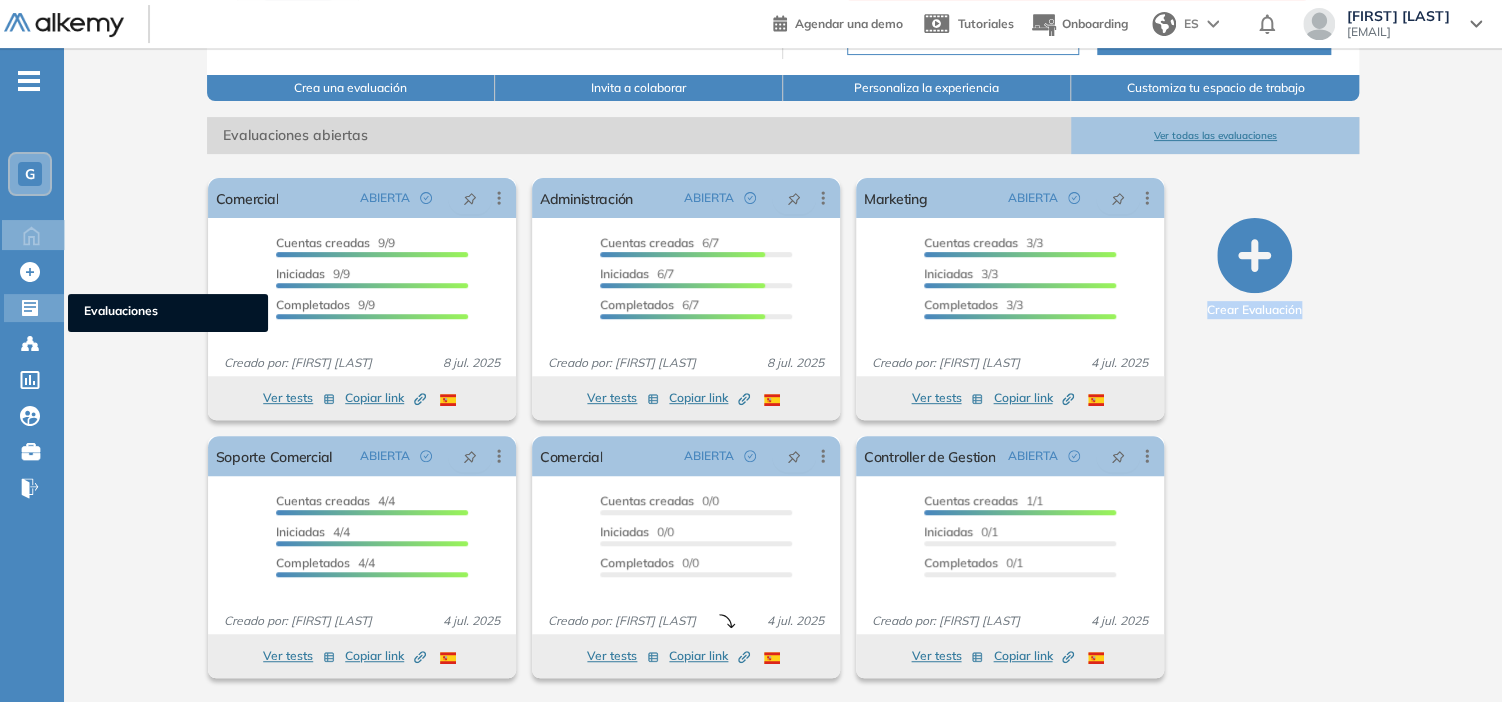 click 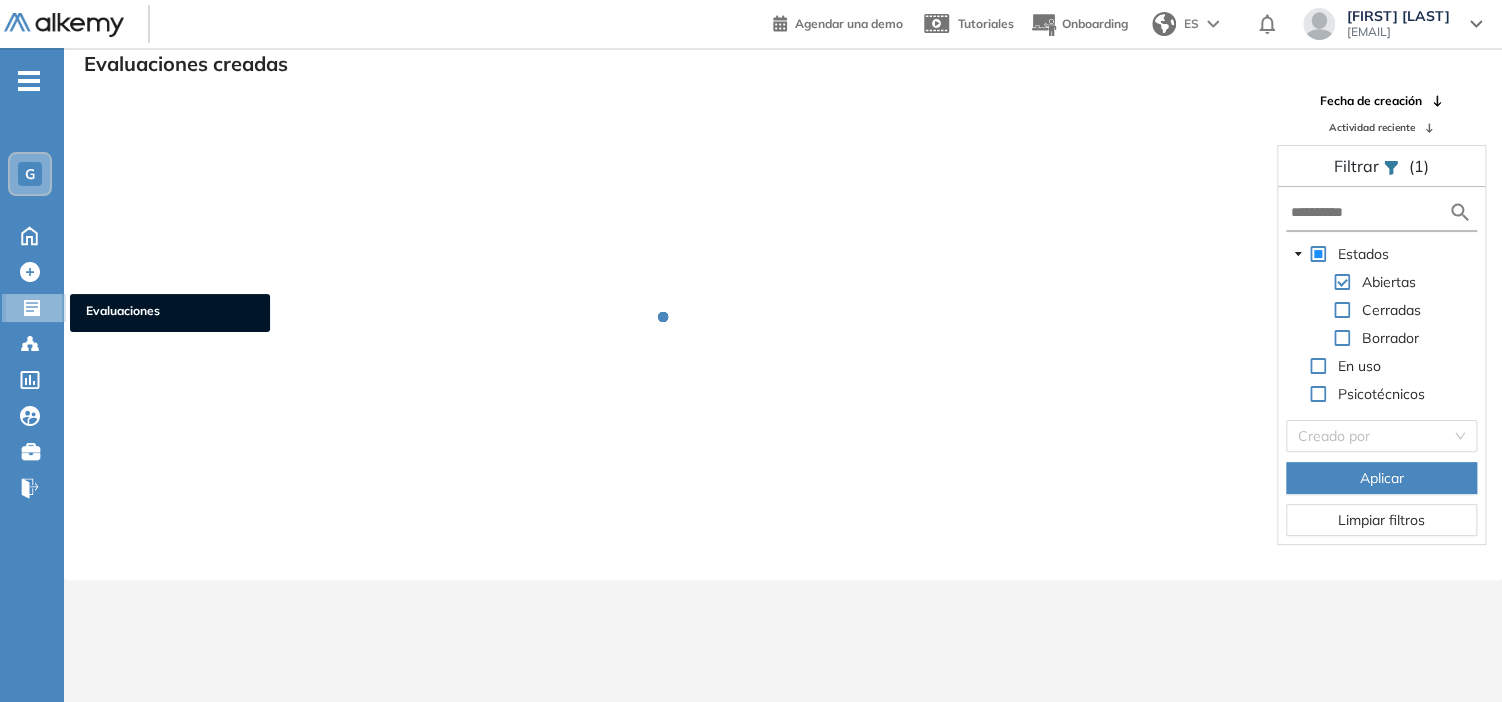 scroll, scrollTop: 48, scrollLeft: 0, axis: vertical 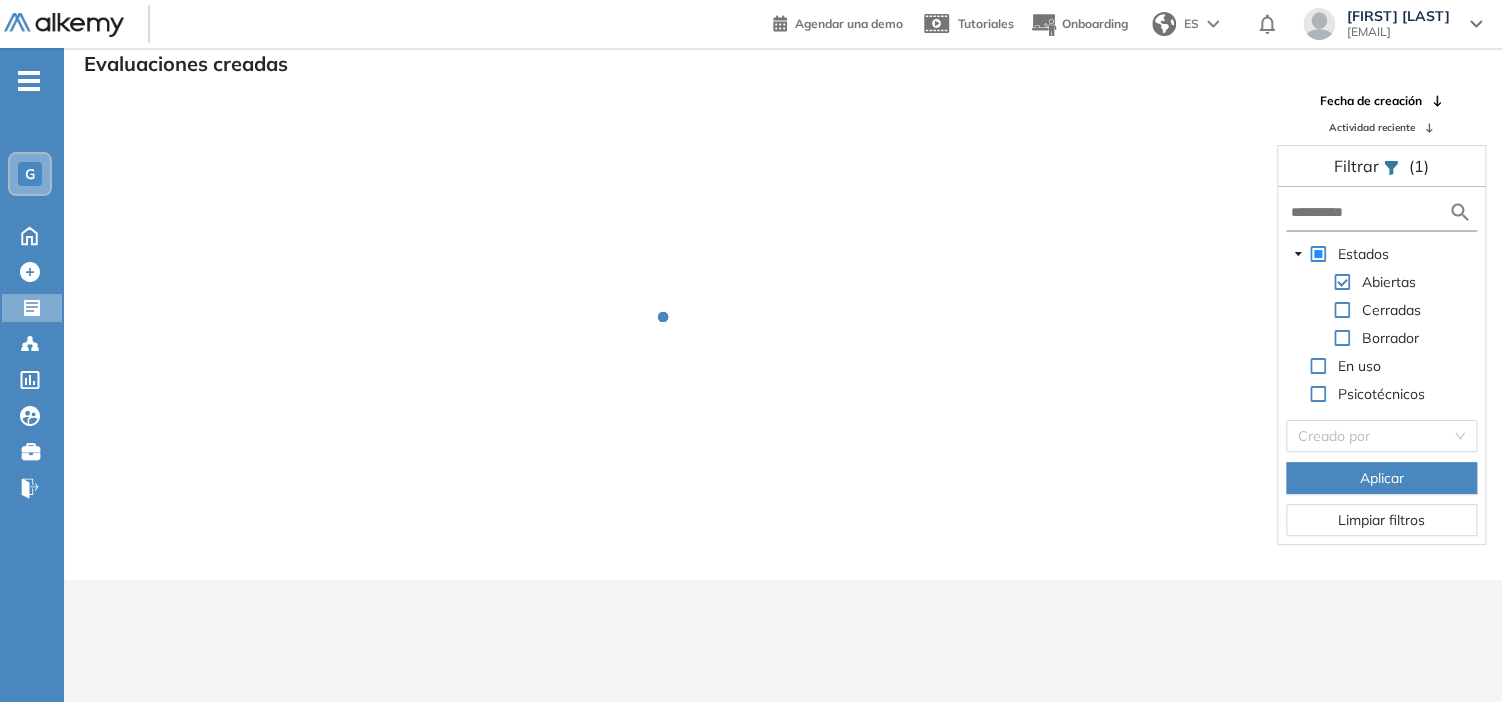 click at bounding box center (1342, 310) 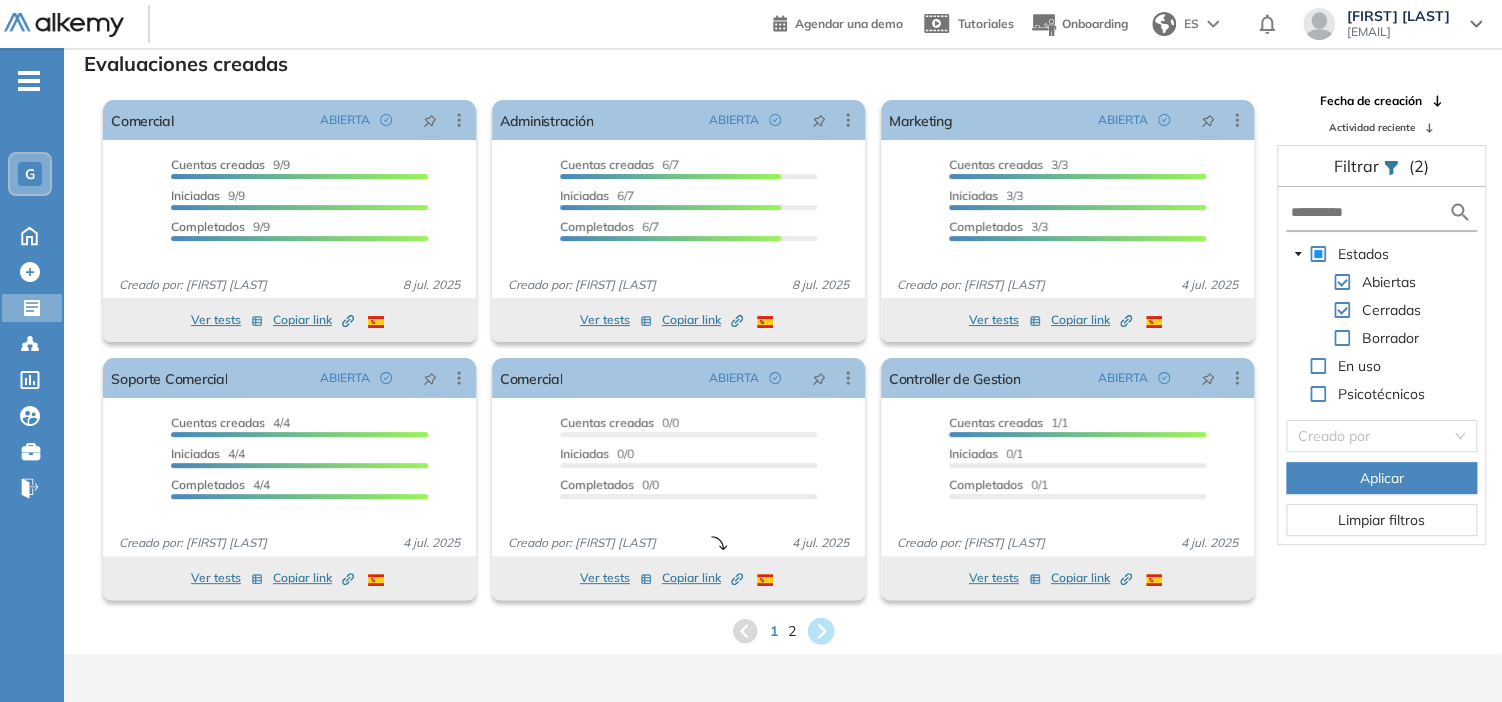 click 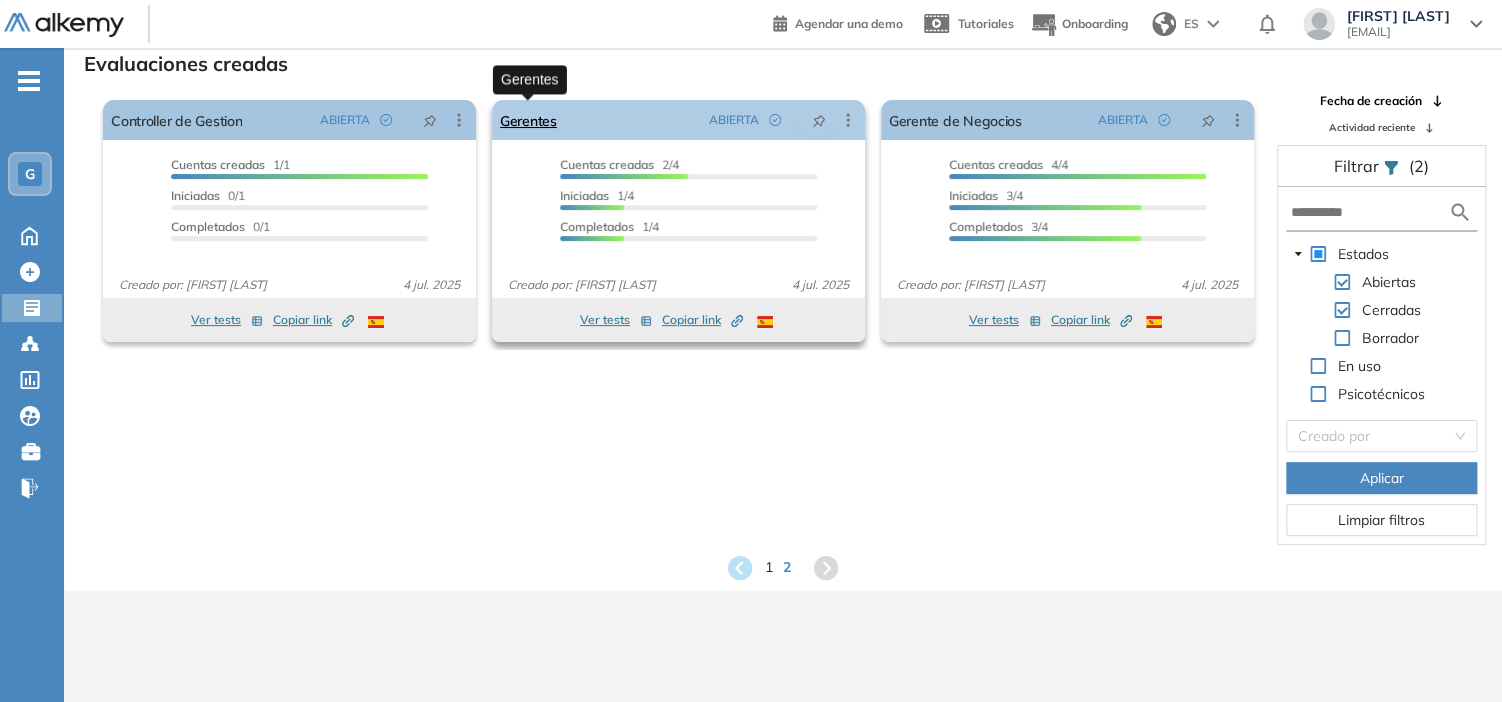 click on "Gerentes" at bounding box center (528, 120) 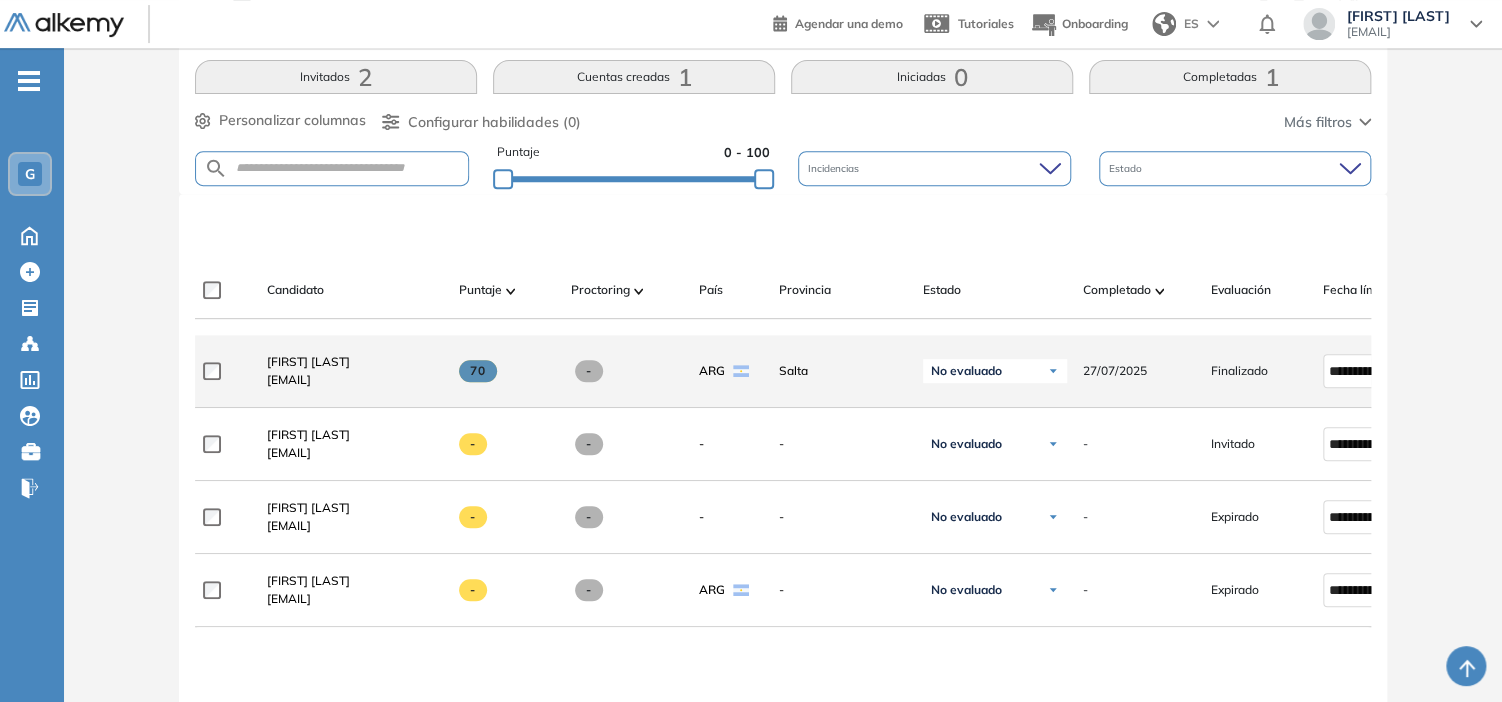 scroll, scrollTop: 400, scrollLeft: 0, axis: vertical 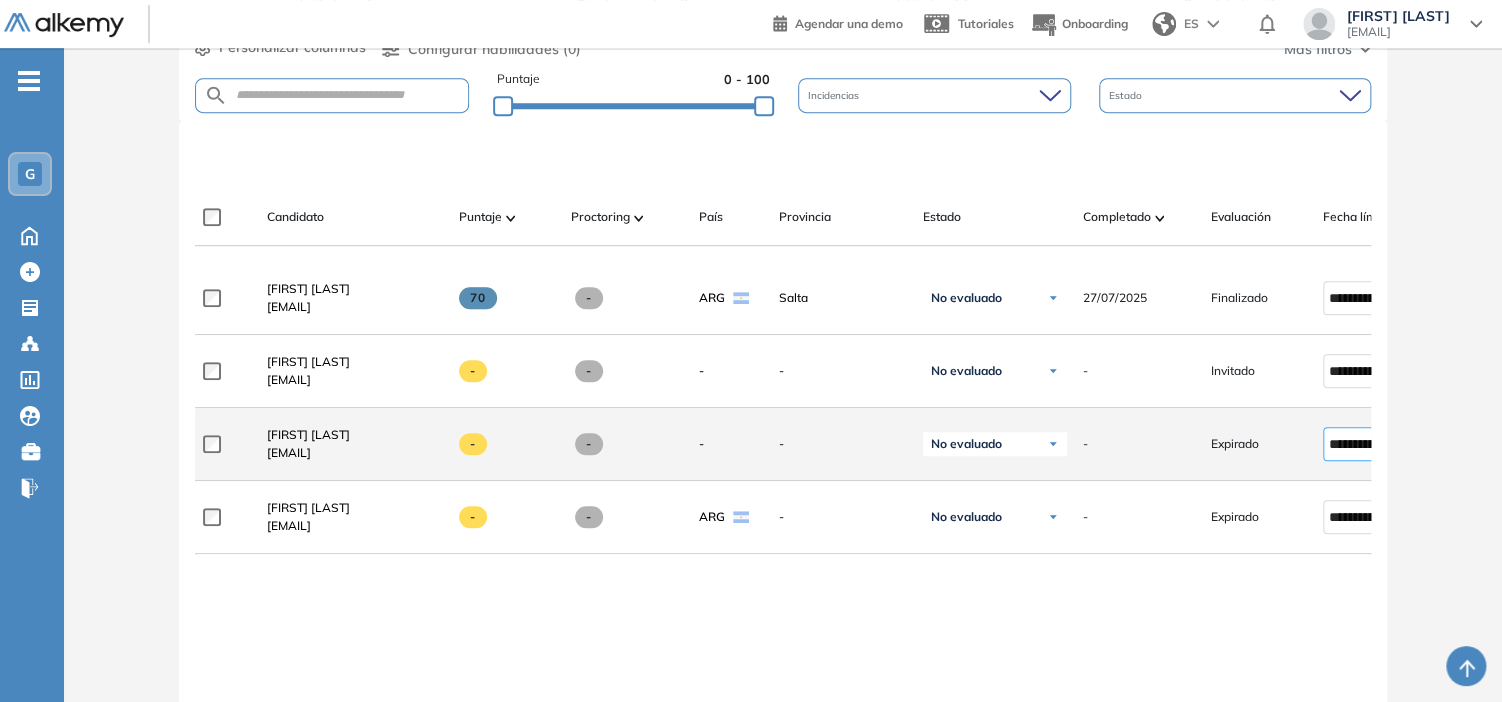 click on "**********" at bounding box center (1370, 444) 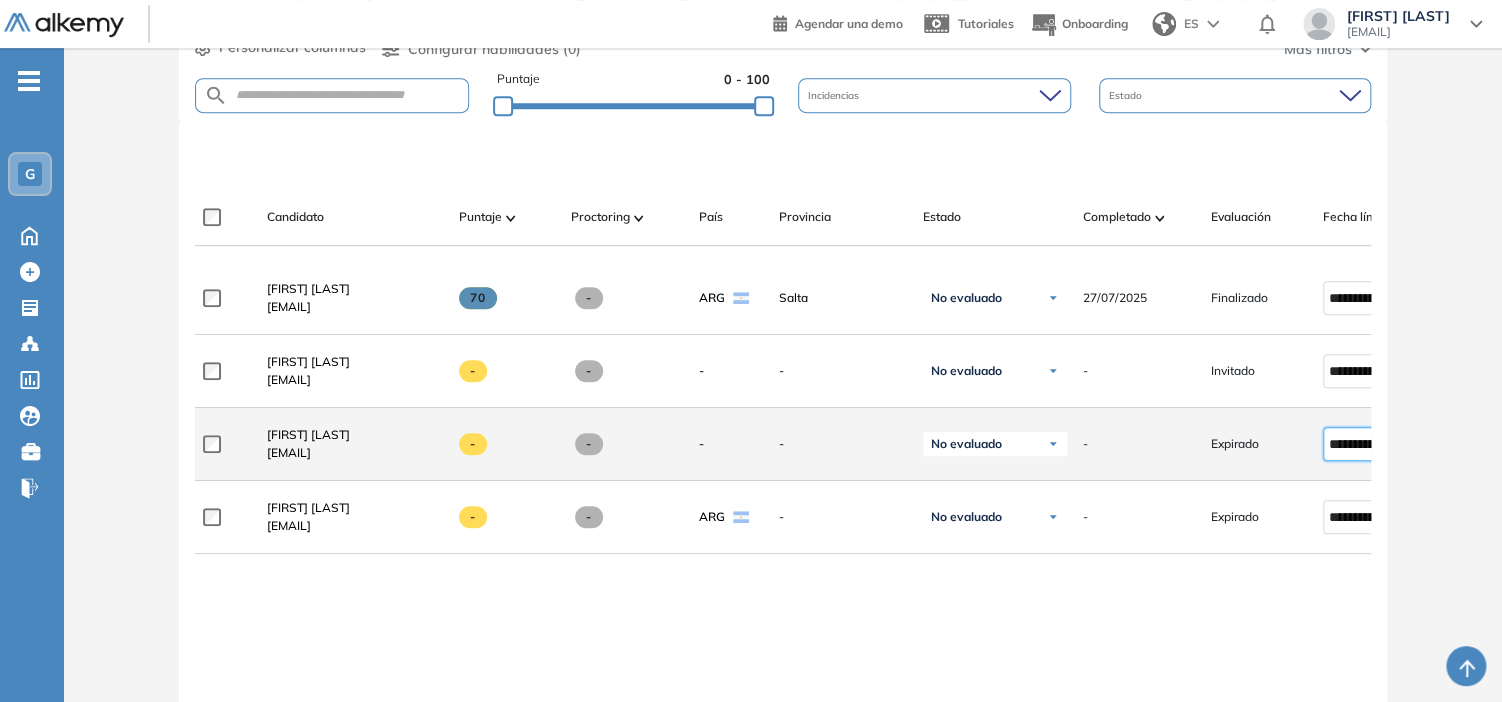 scroll, scrollTop: 476, scrollLeft: 0, axis: vertical 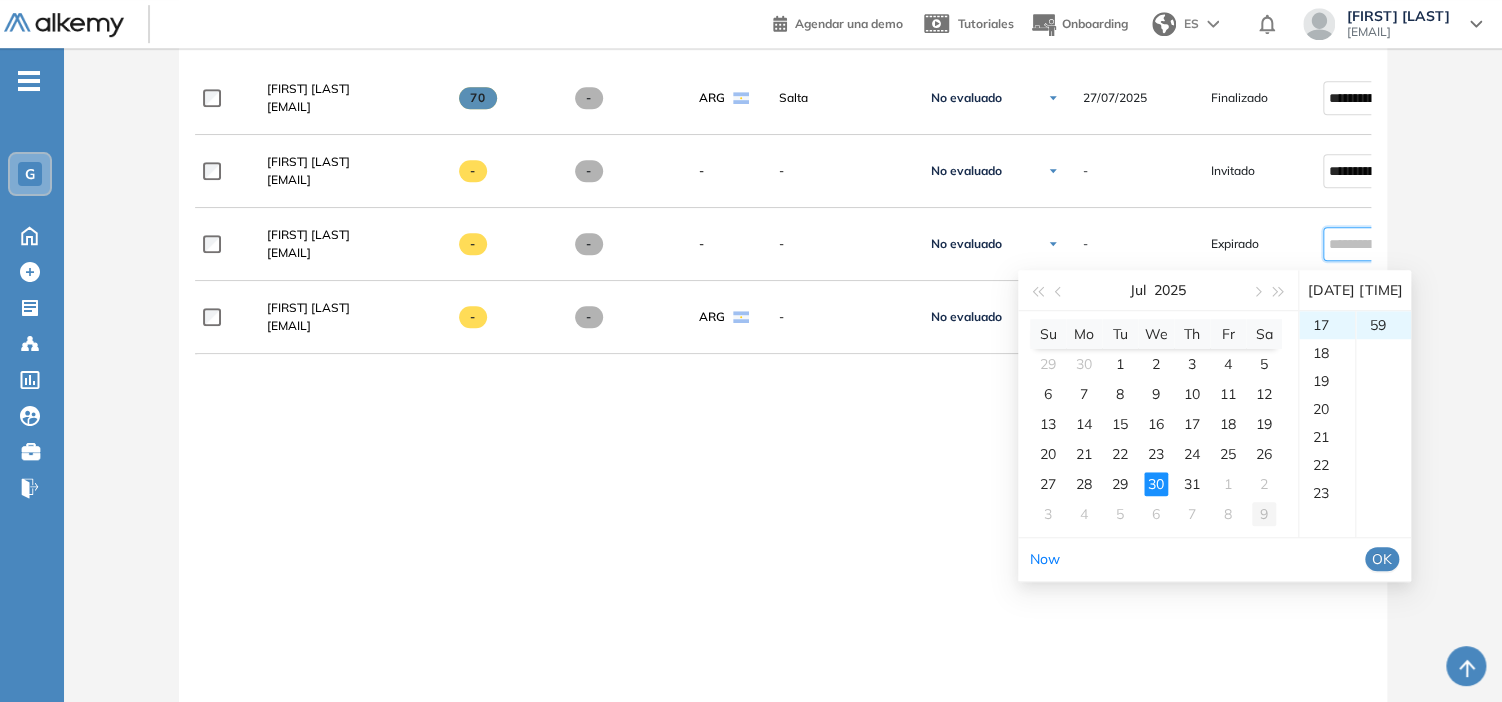 click on "9" at bounding box center [1264, 514] 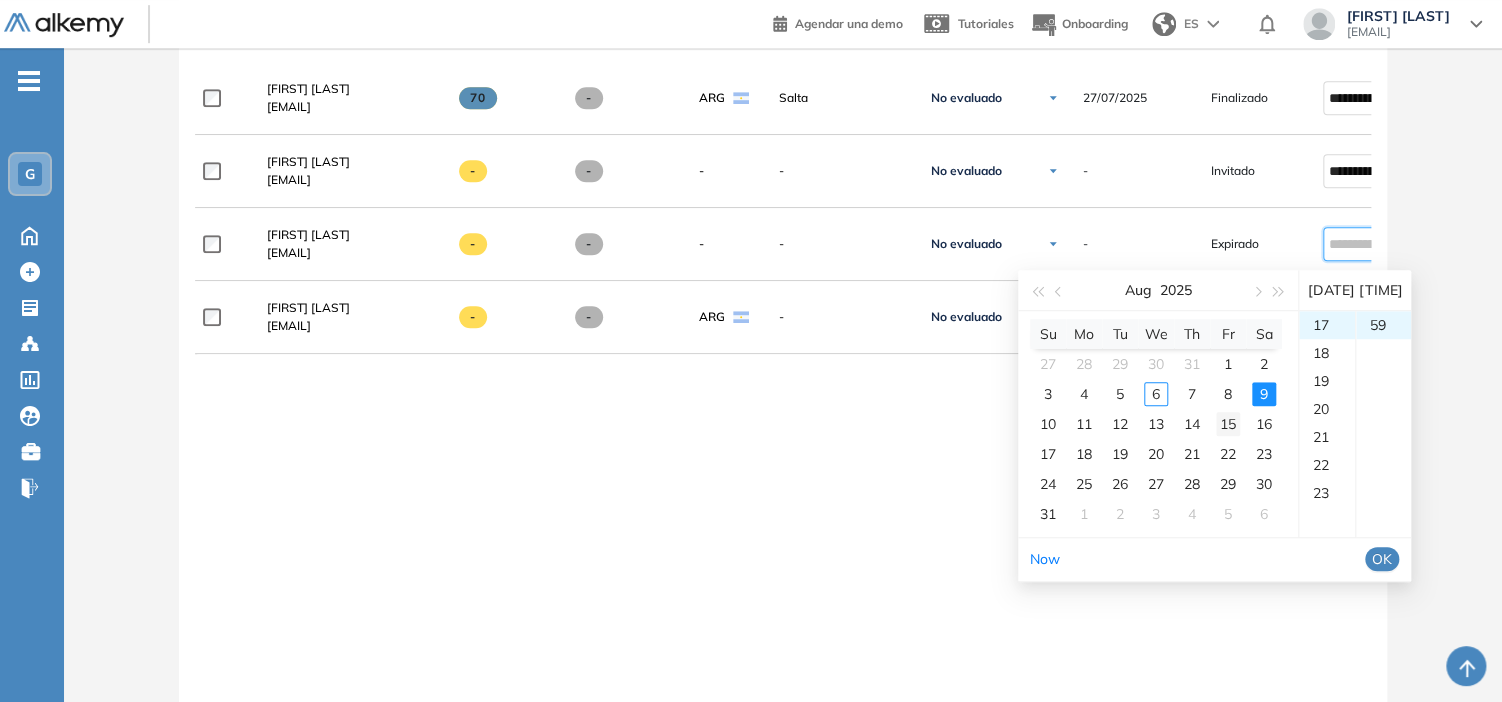 click on "15" at bounding box center (1228, 424) 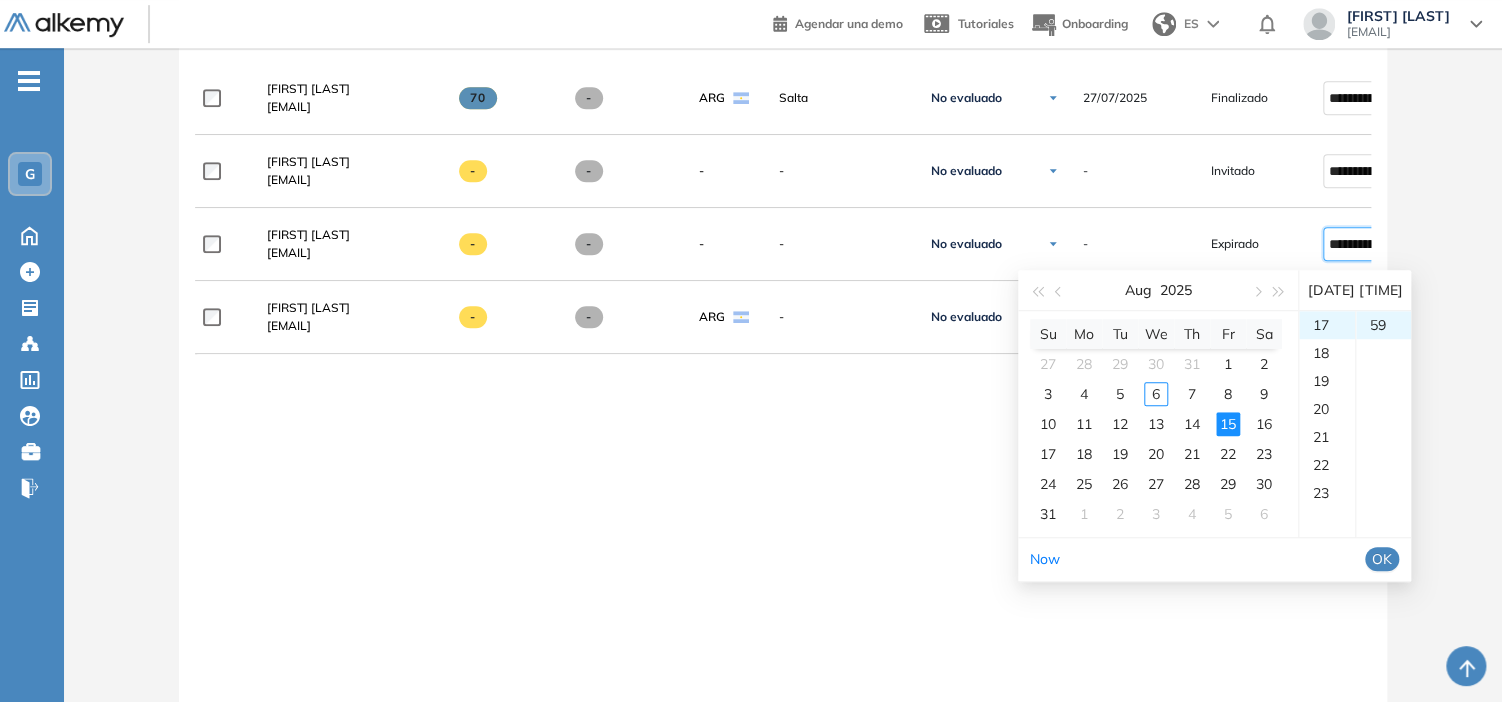 click on "OK" at bounding box center [1382, 559] 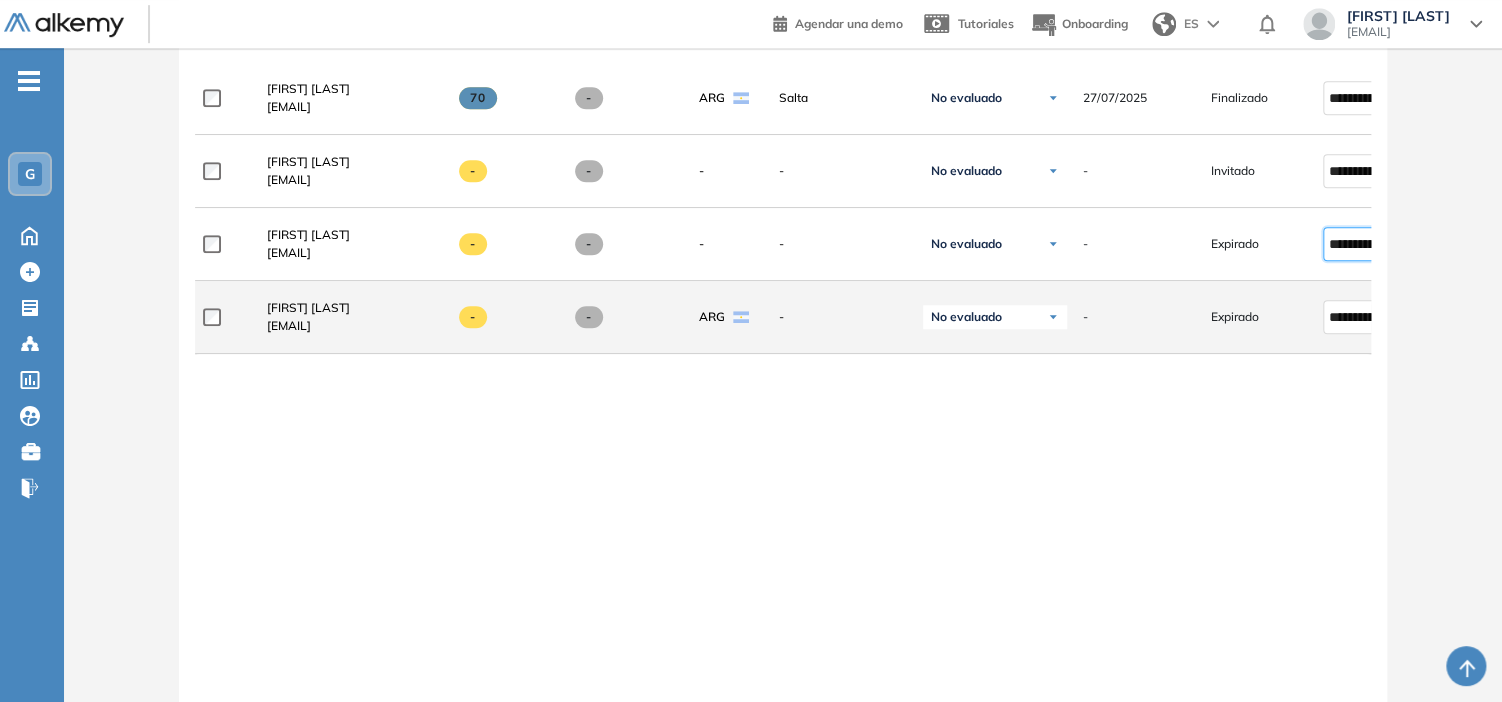 type on "**********" 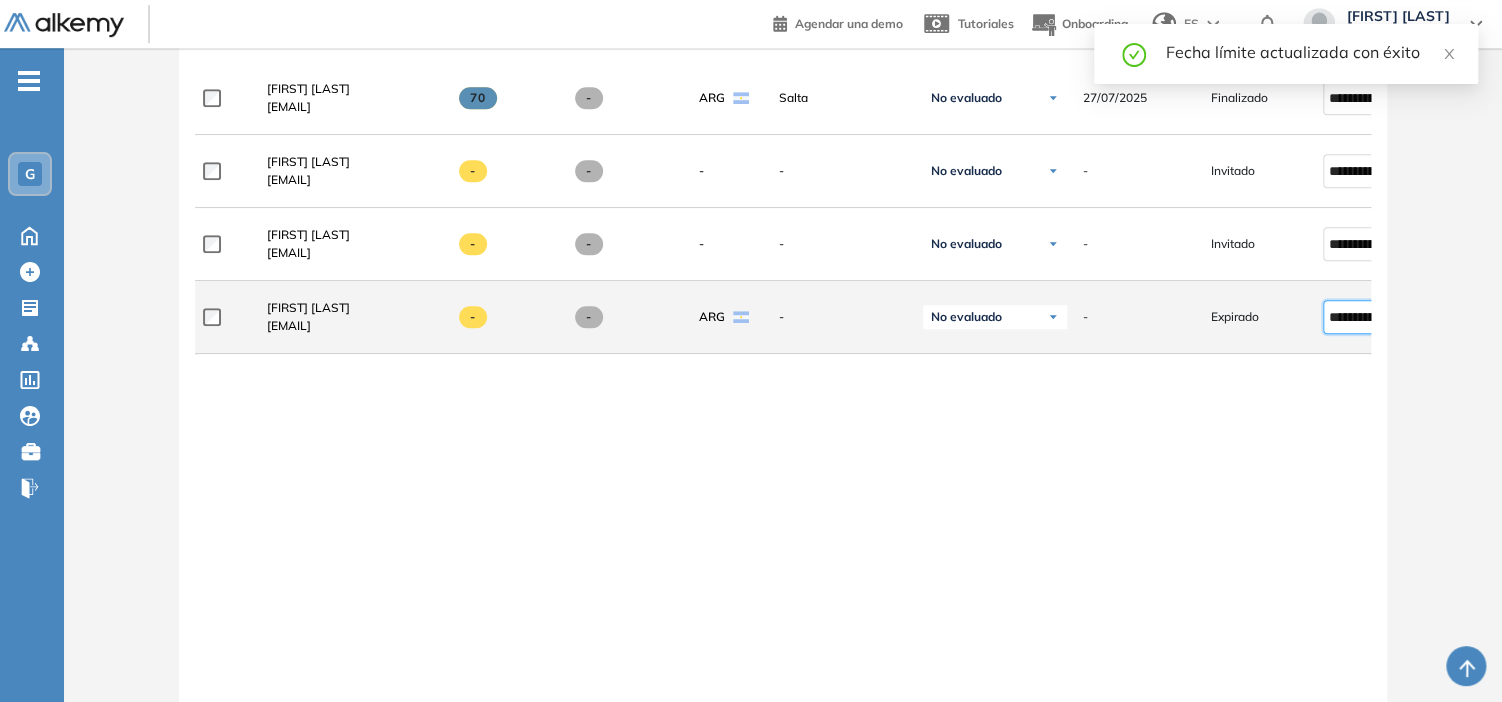 click on "**********" at bounding box center (1370, 317) 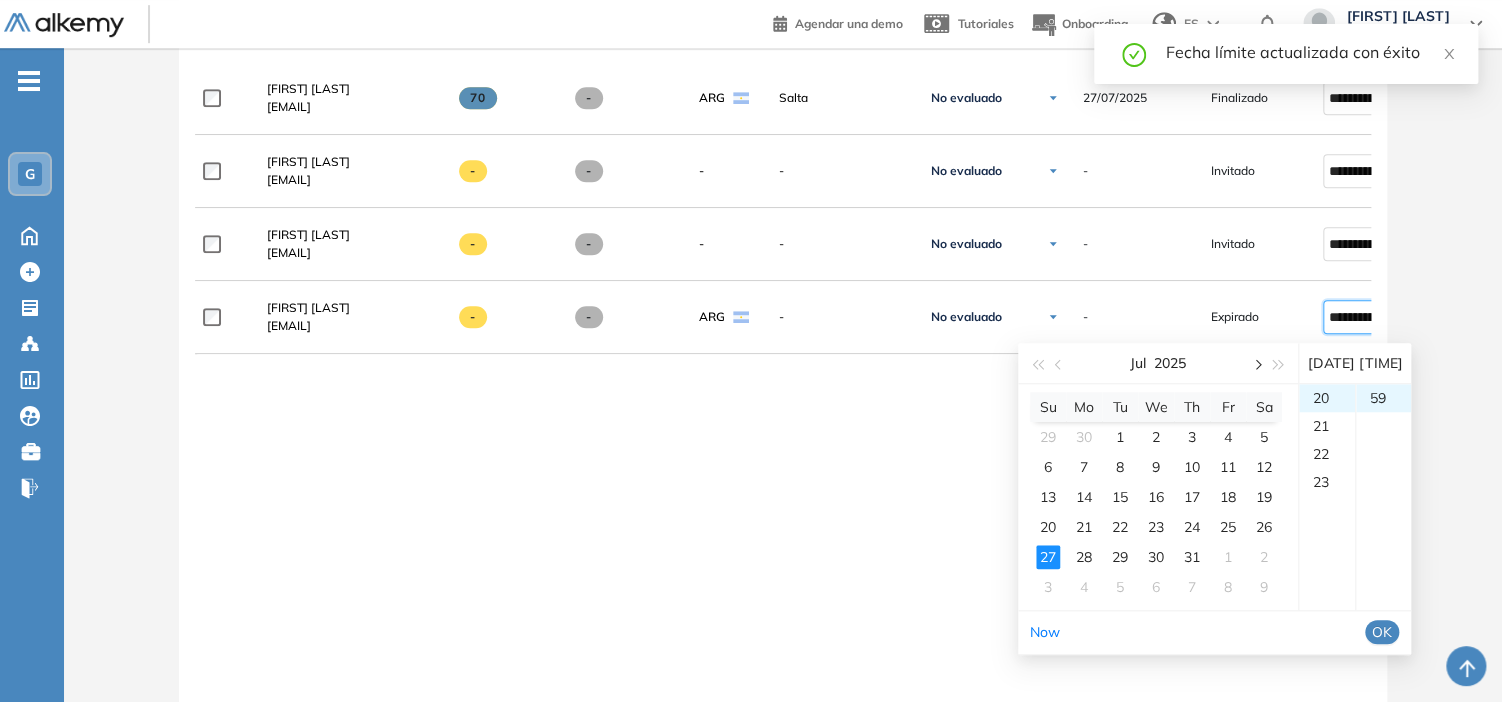 click at bounding box center (1256, 365) 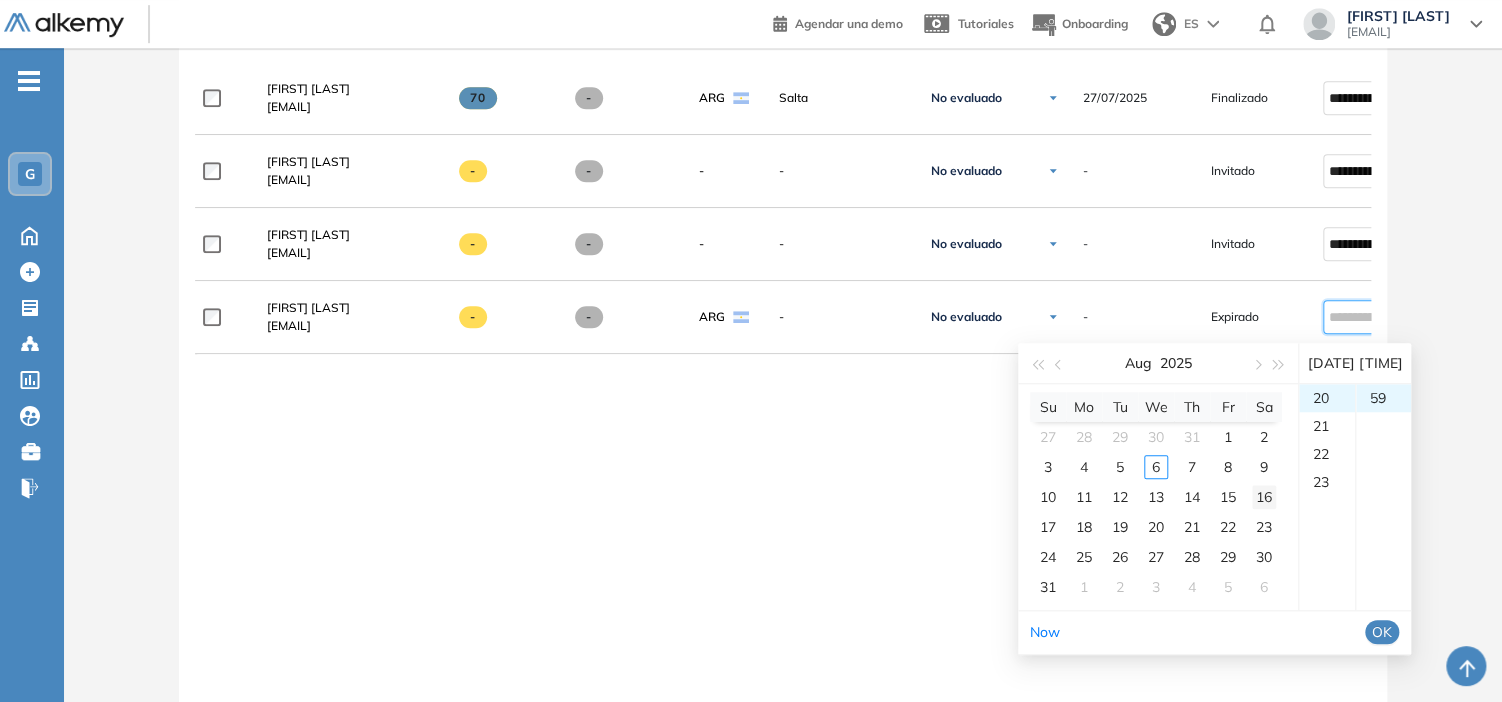 click on "16" at bounding box center (1264, 497) 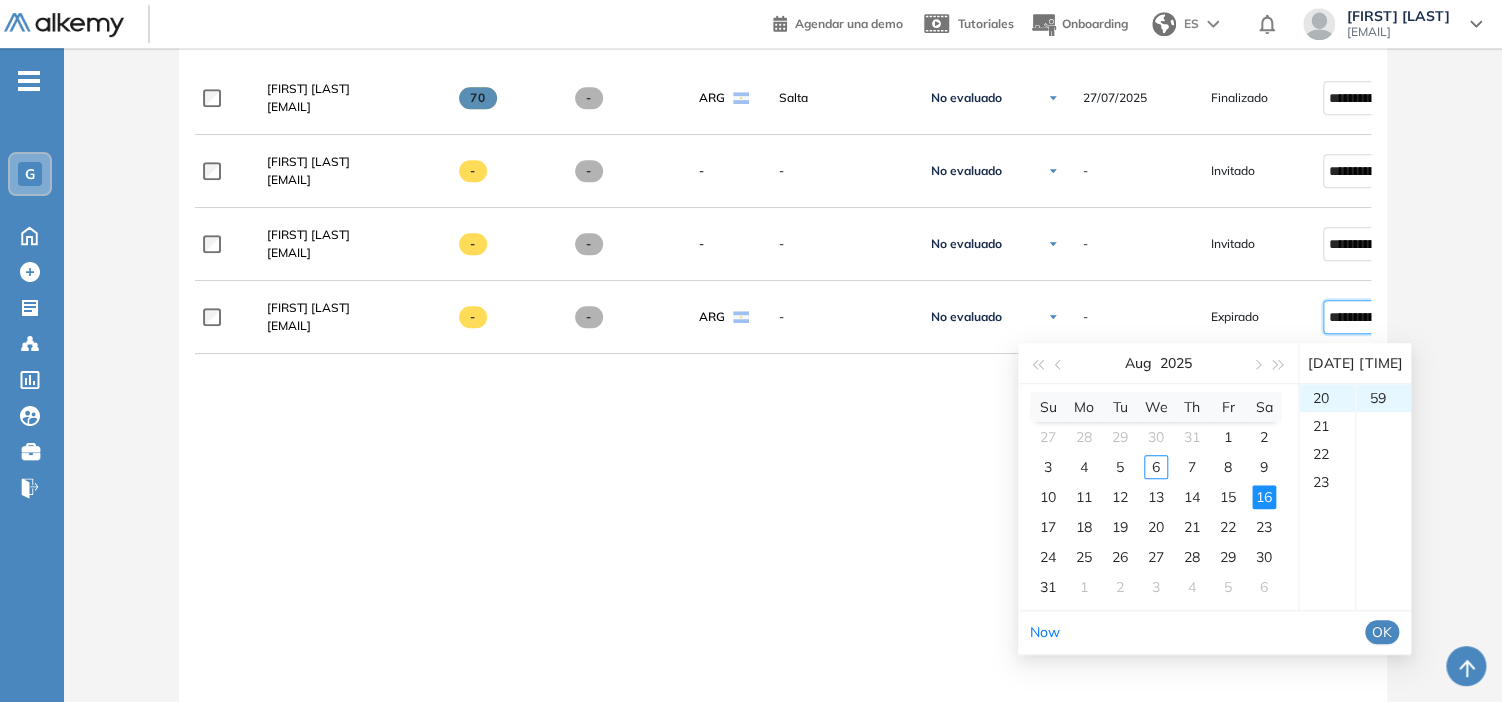 click on "OK" at bounding box center [1382, 632] 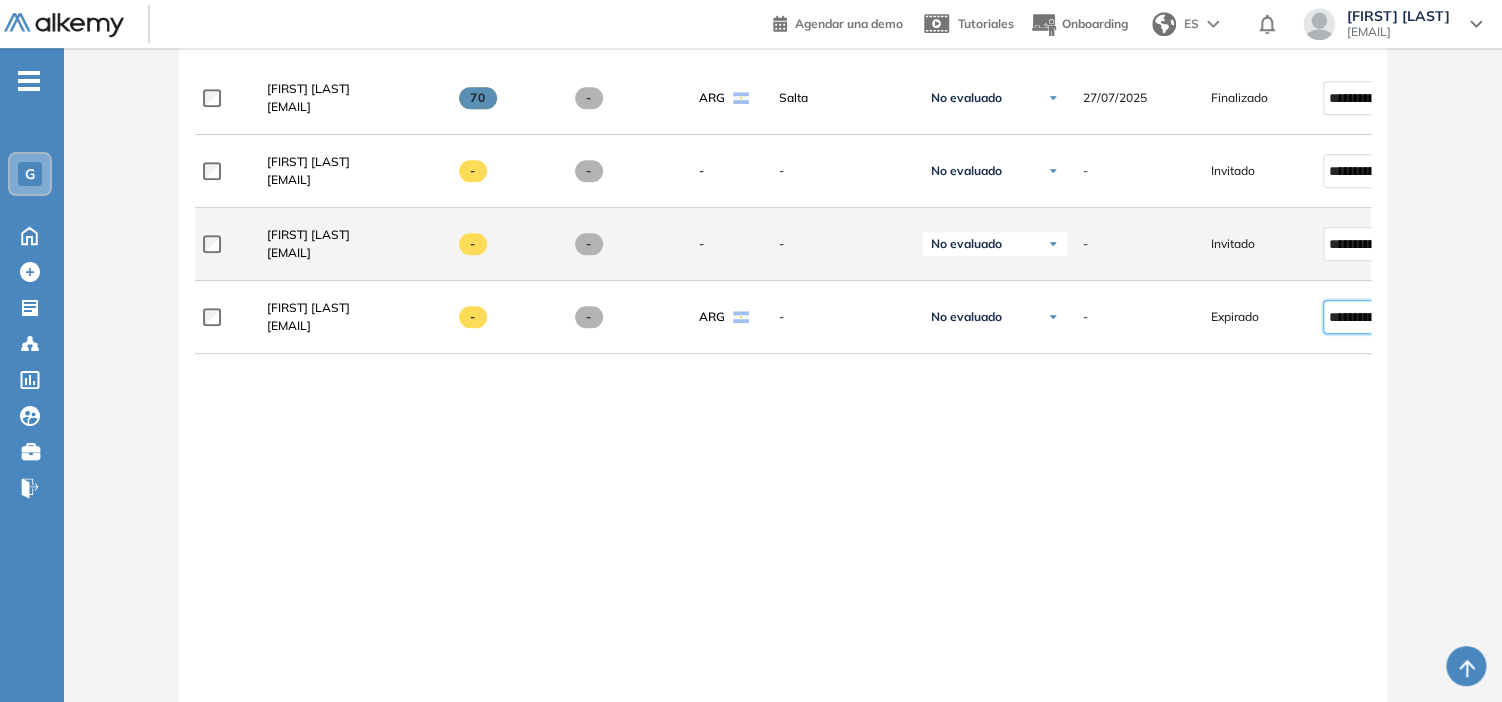 type on "**********" 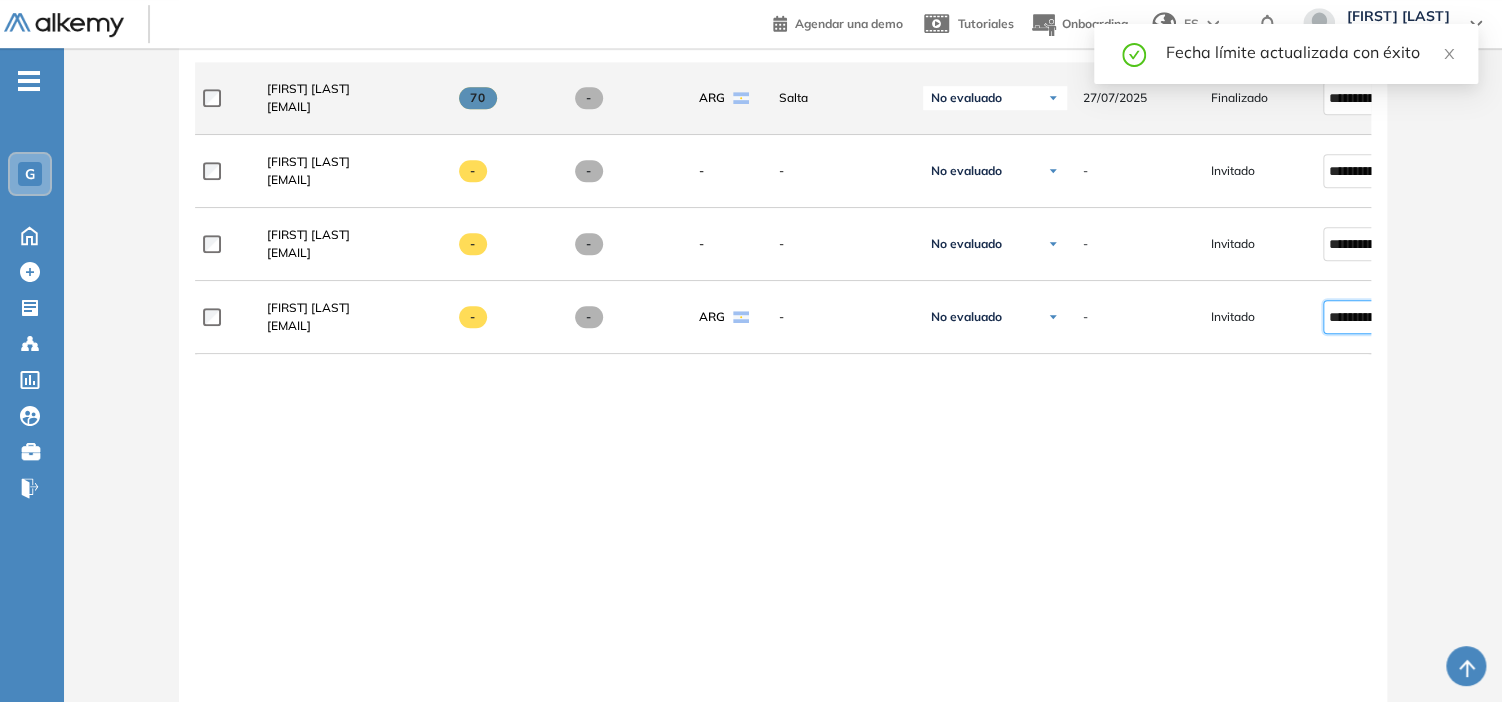 click on "No evaluado No evaluado Evaluado A entrevistar Entrevistado Finalista Oferta enviada Oferta rechazada Sin respuesta Rechazado Contratado" 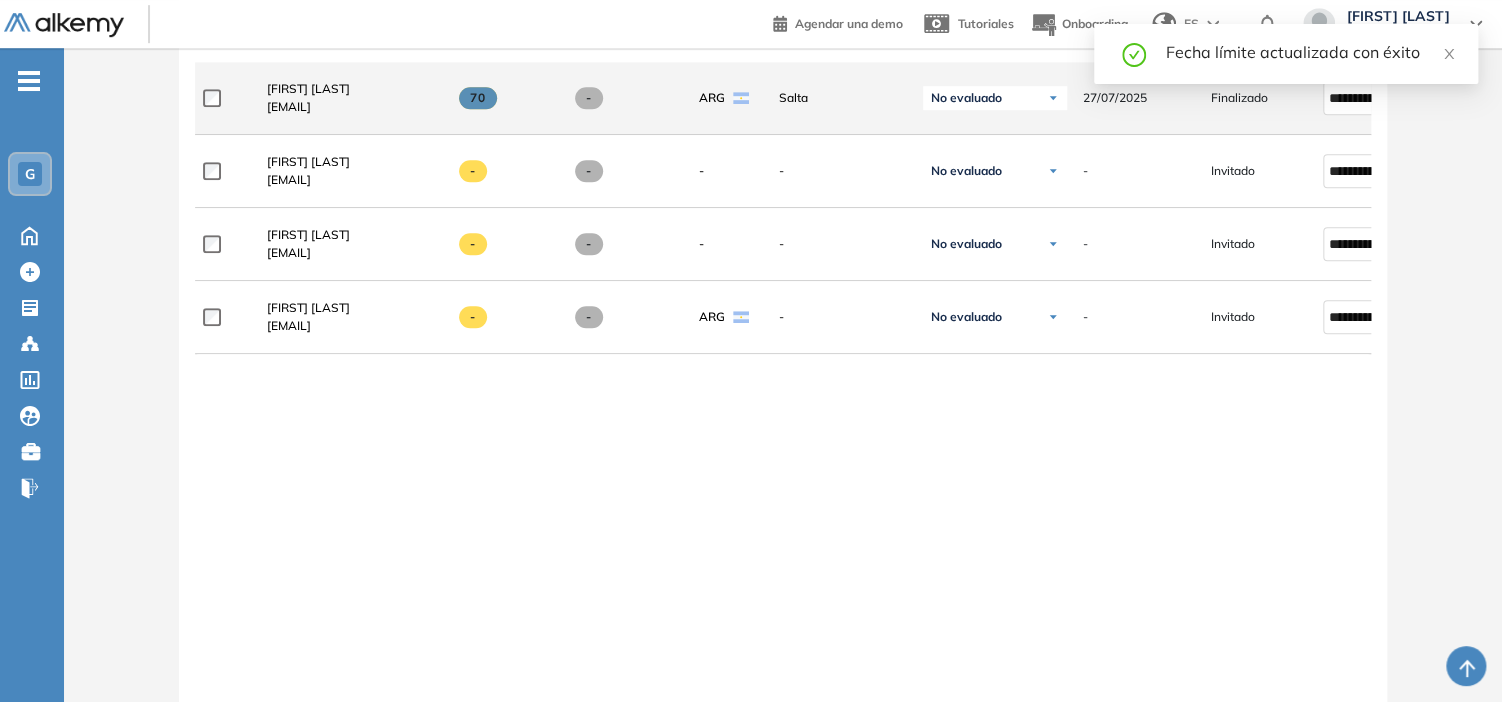 click on "No evaluado No evaluado Evaluado A entrevistar Entrevistado Finalista Oferta enviada Oferta rechazada Sin respuesta Rechazado Contratado" 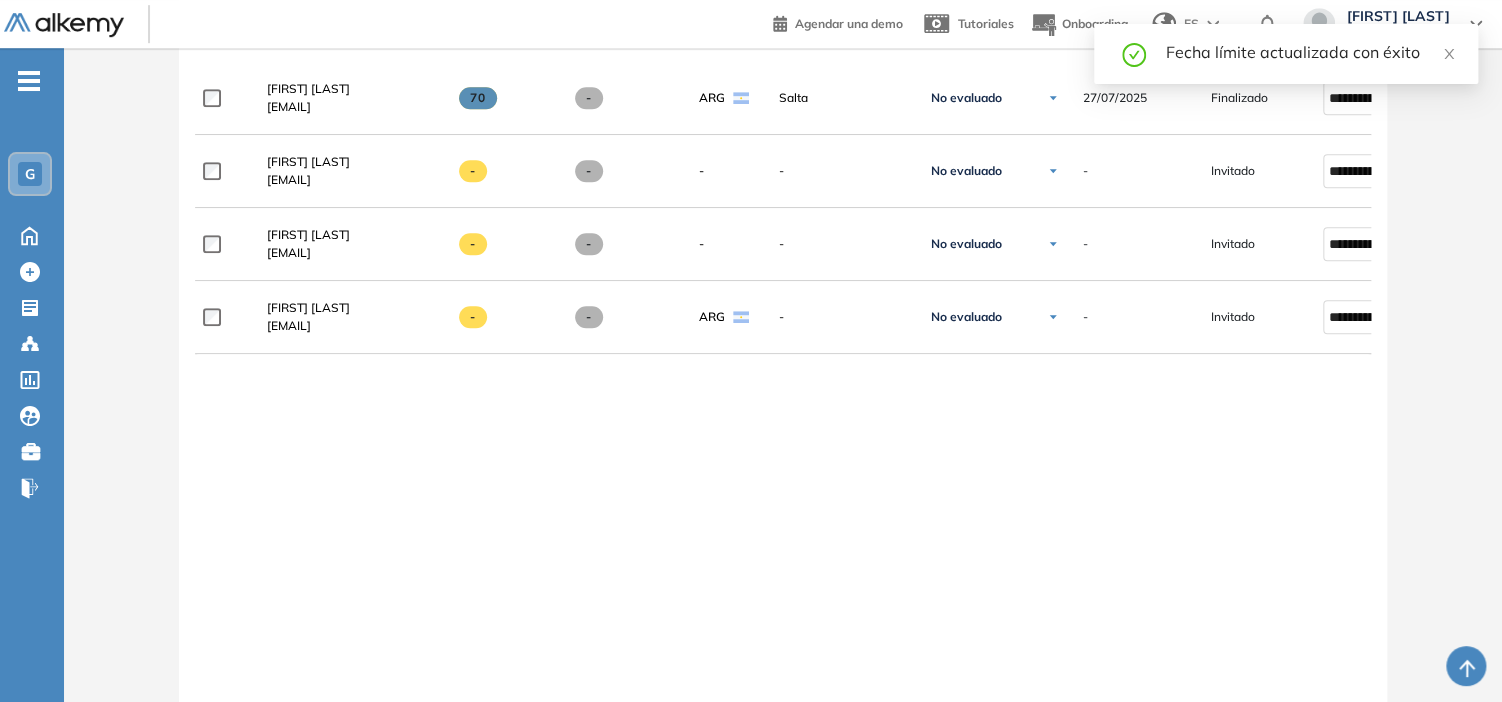 scroll, scrollTop: 0, scrollLeft: 167, axis: horizontal 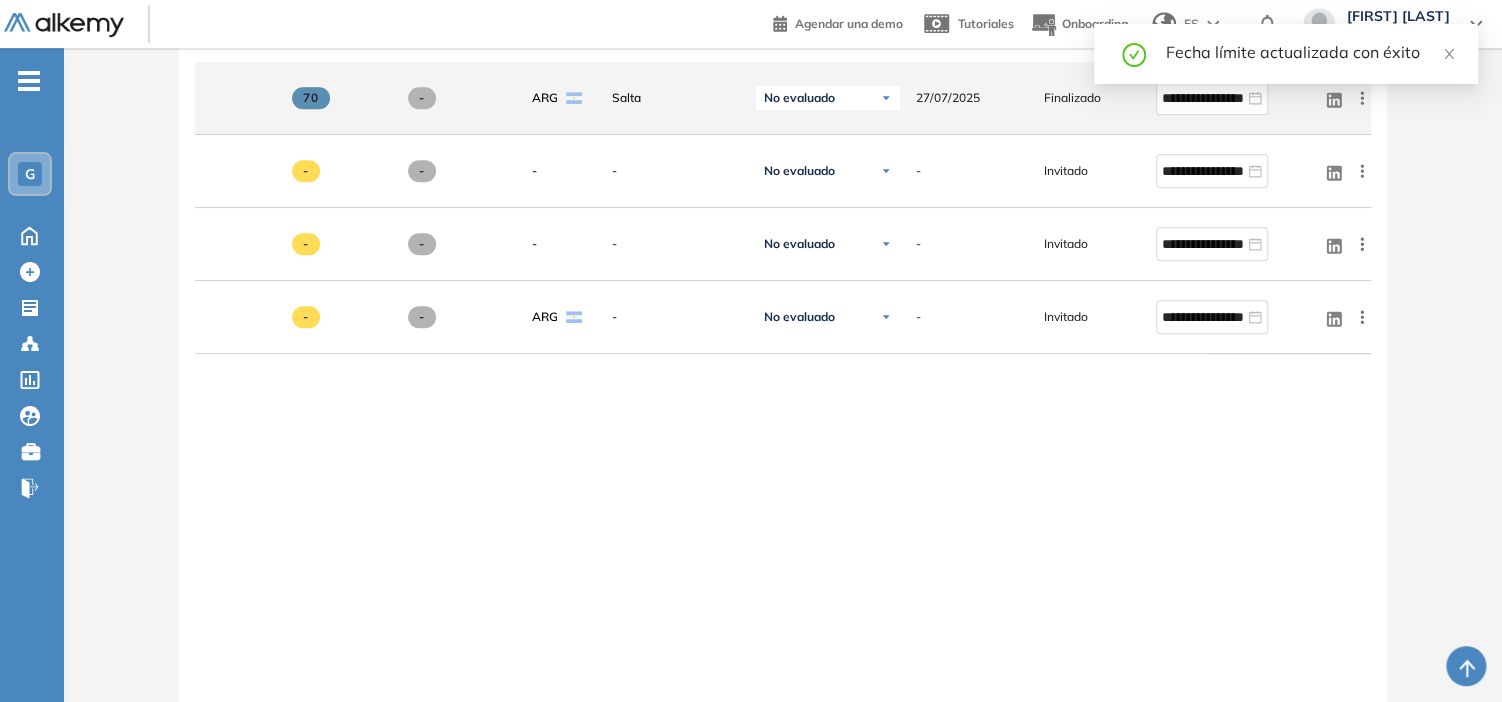 click 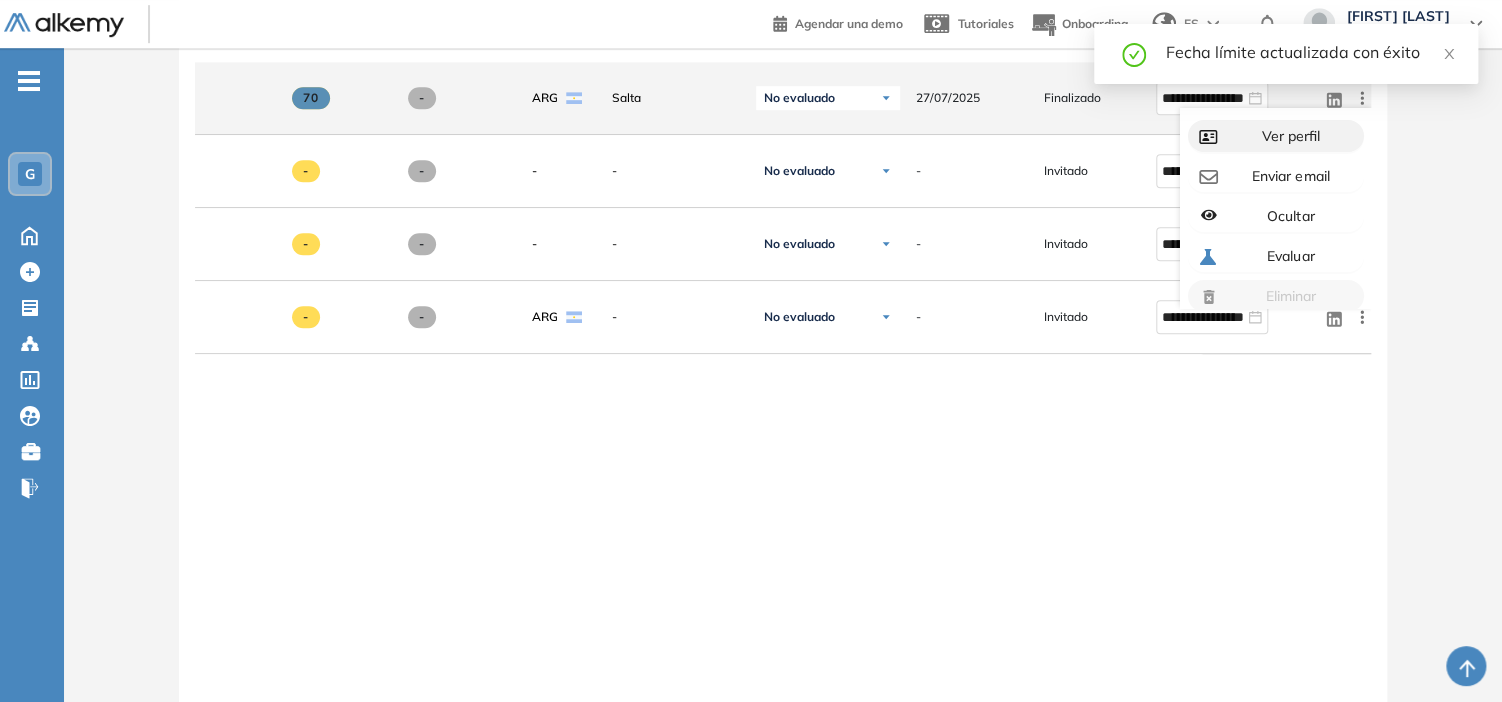click on "Ver perfil" at bounding box center (1276, 136) 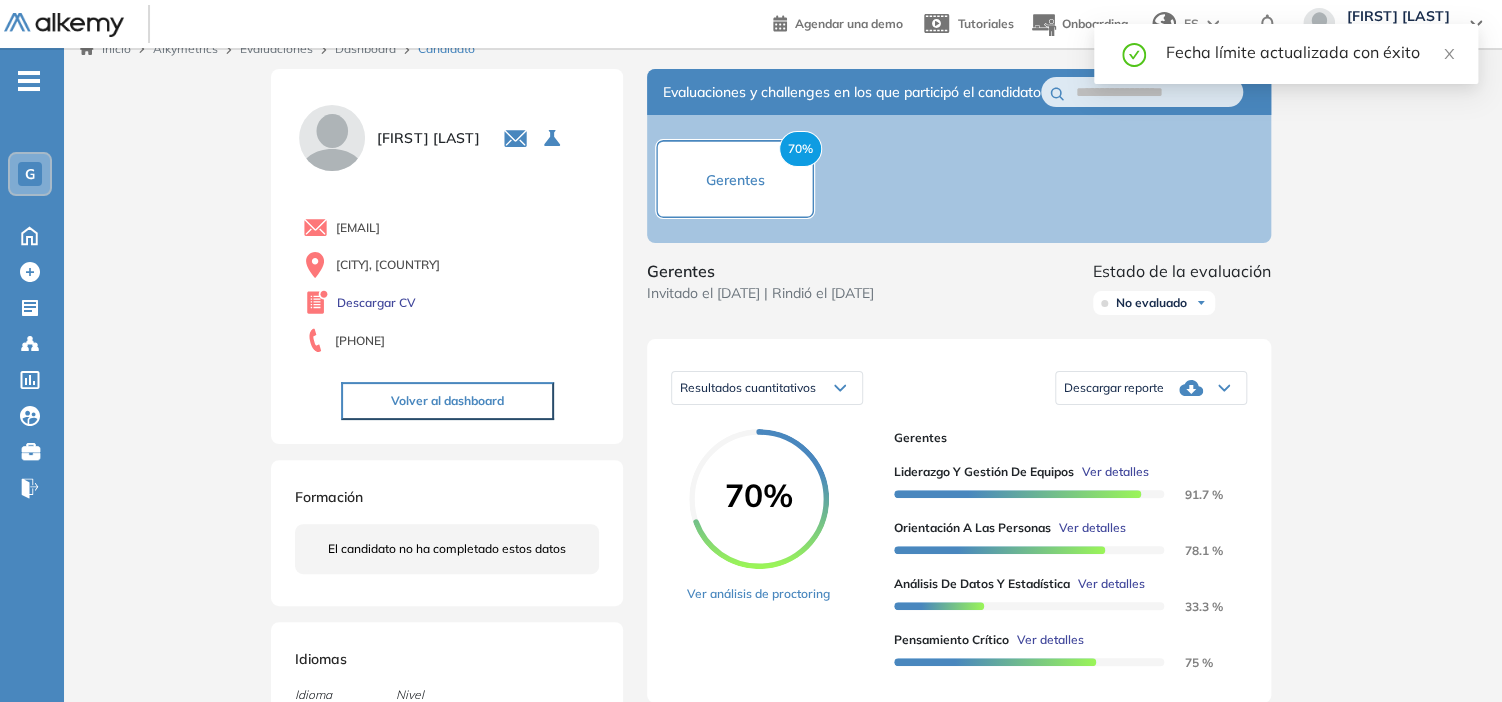 scroll, scrollTop: 0, scrollLeft: 0, axis: both 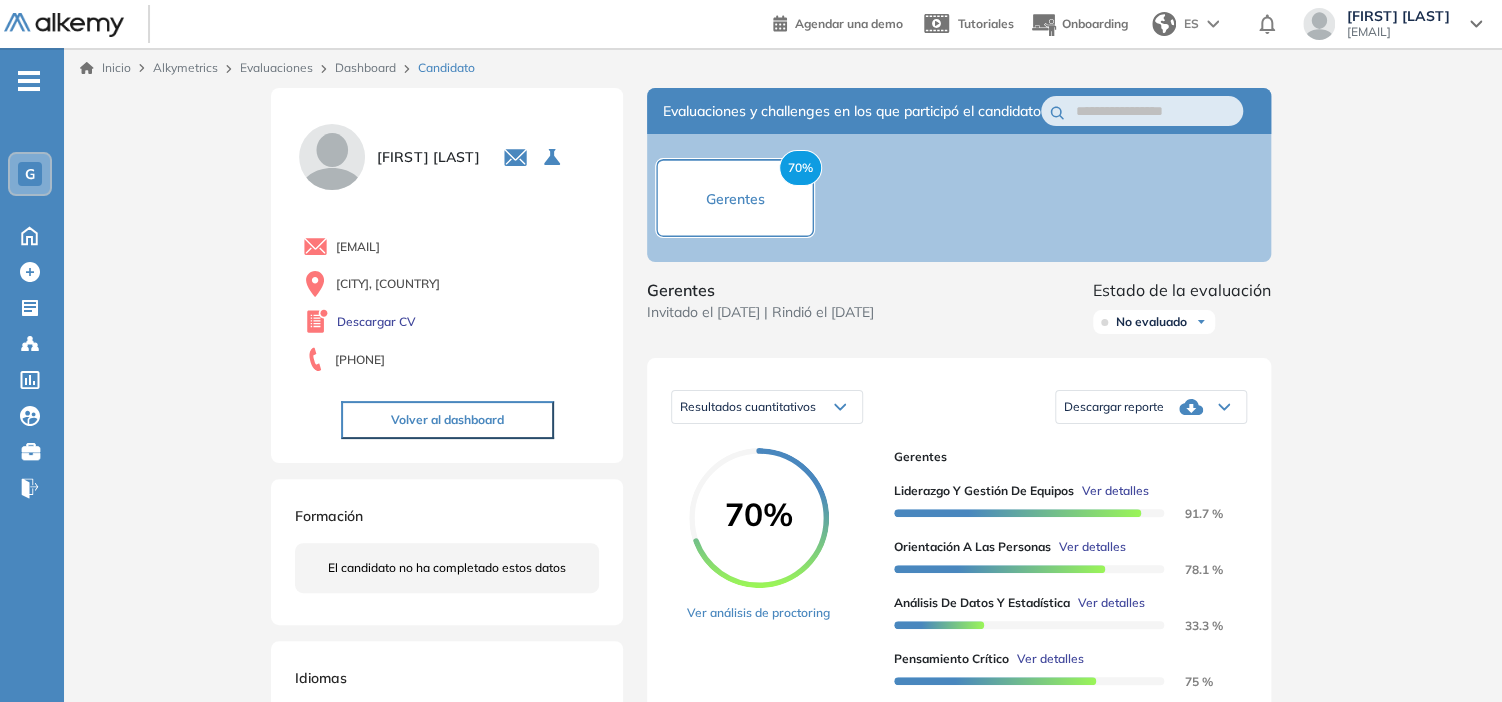 click on "Descargar reporte" at bounding box center (1114, 407) 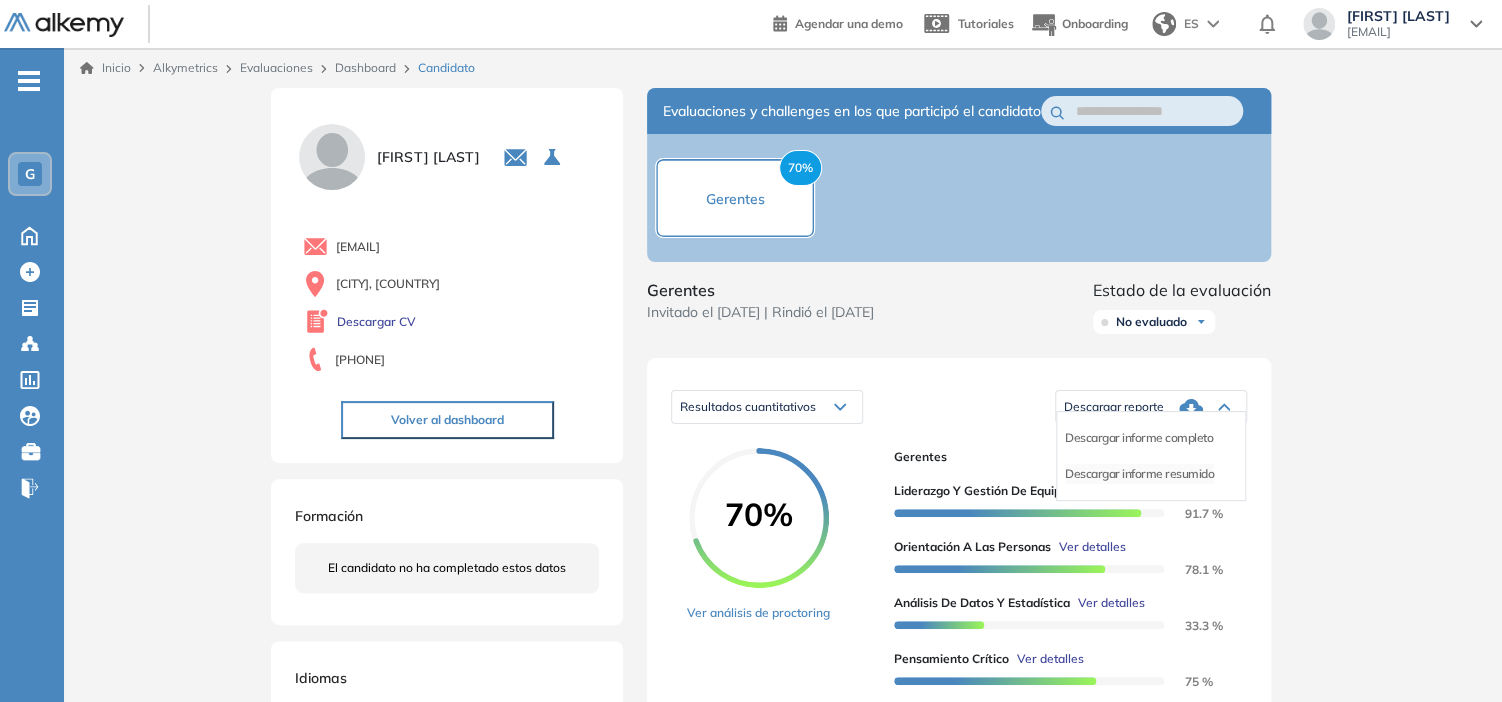 click on "Descargar informe resumido" at bounding box center (1139, 474) 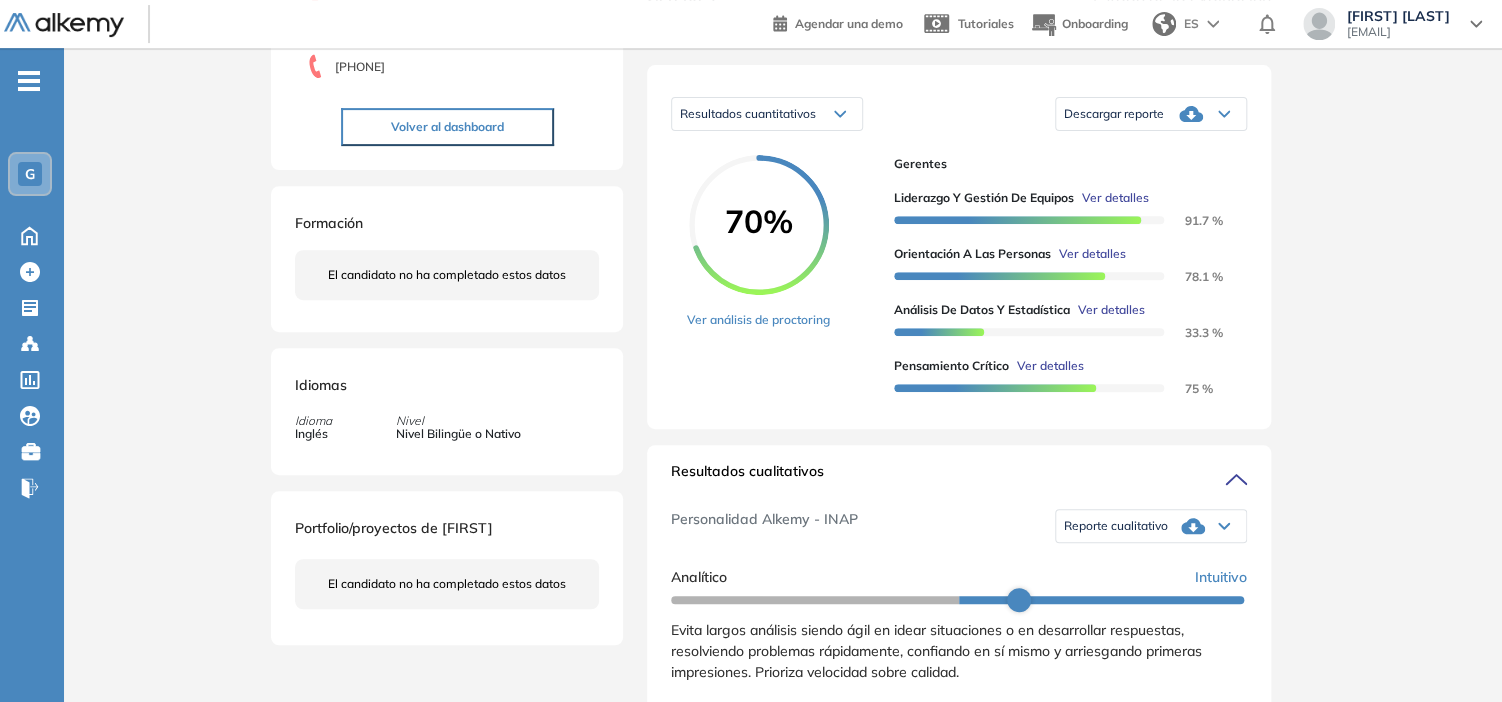 scroll, scrollTop: 500, scrollLeft: 0, axis: vertical 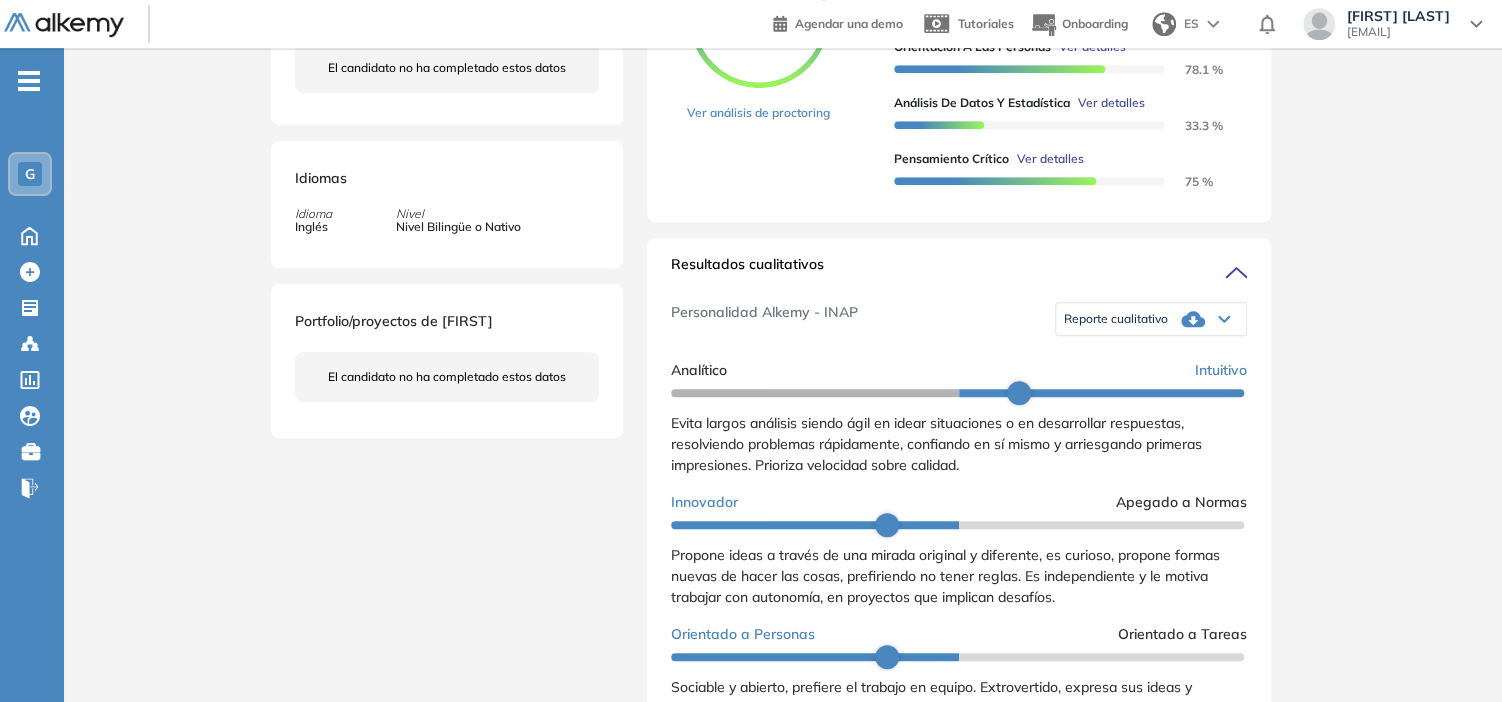 click on "Reporte cualitativo" at bounding box center [1116, 319] 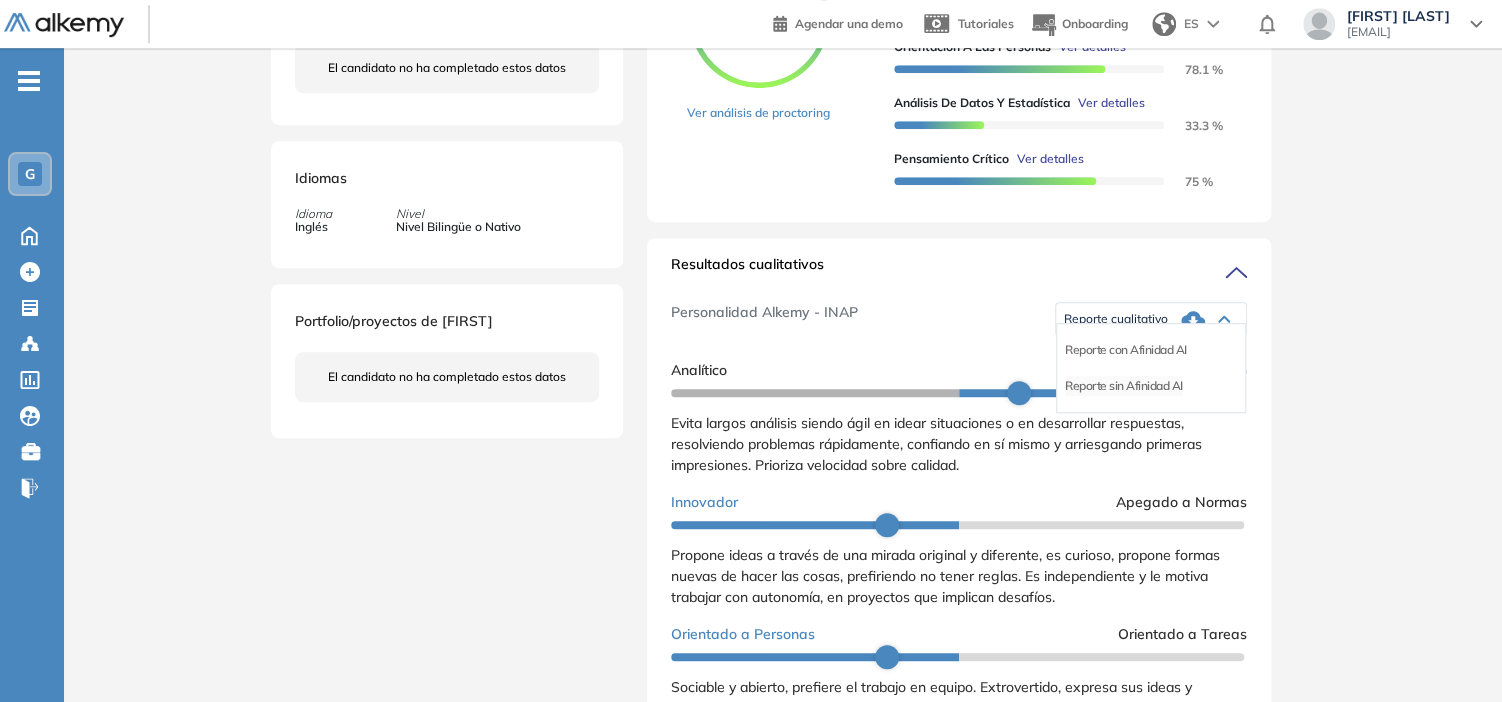 click on "Reporte sin Afinidad AI" at bounding box center (1124, 386) 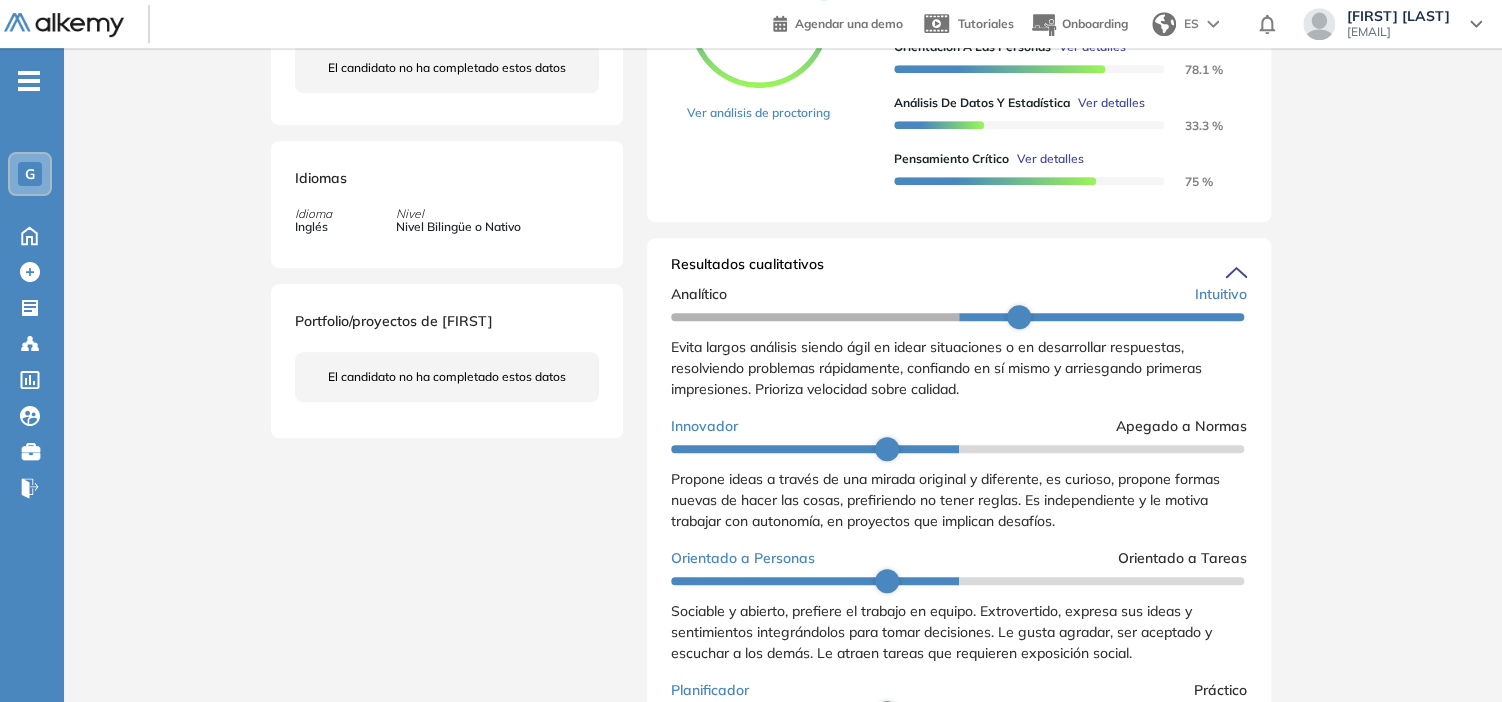 scroll, scrollTop: 92, scrollLeft: 0, axis: vertical 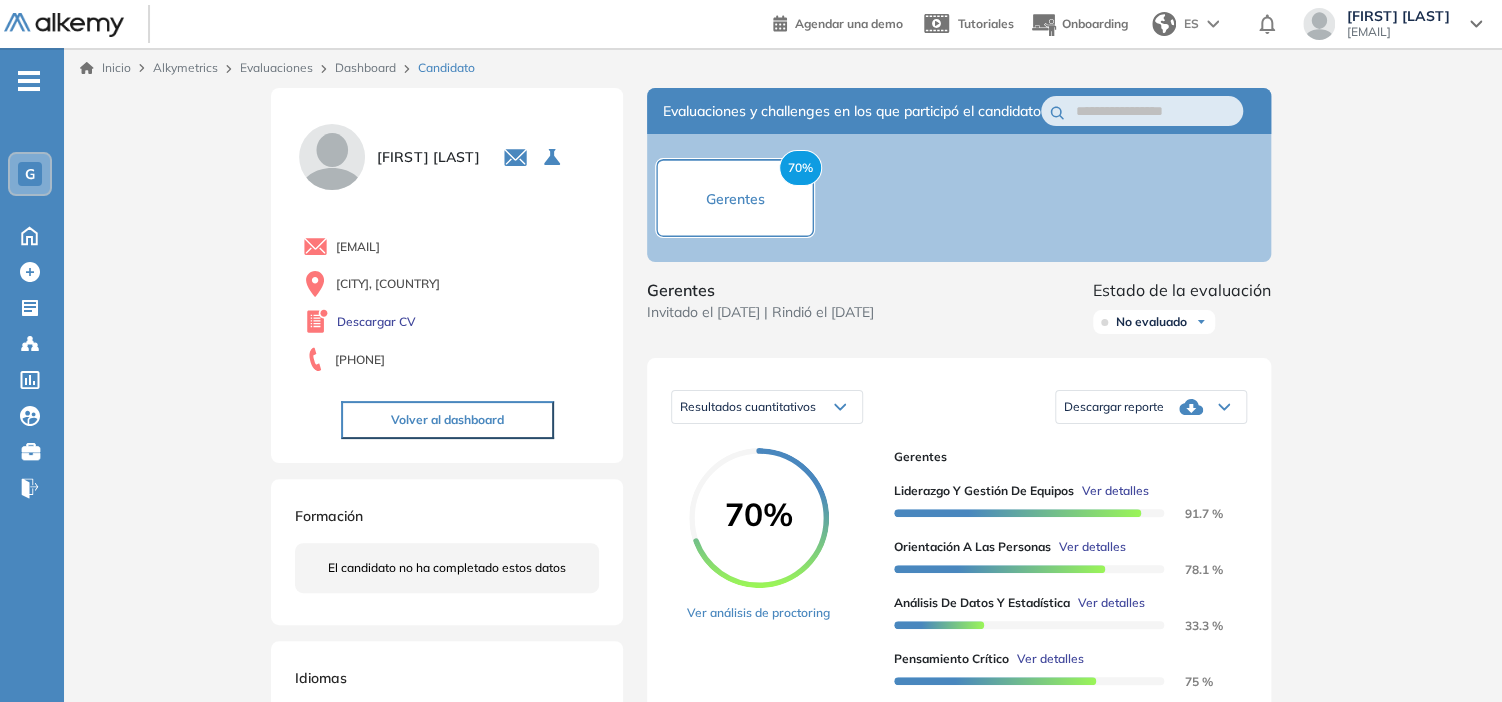click on "Dashboard" at bounding box center [365, 67] 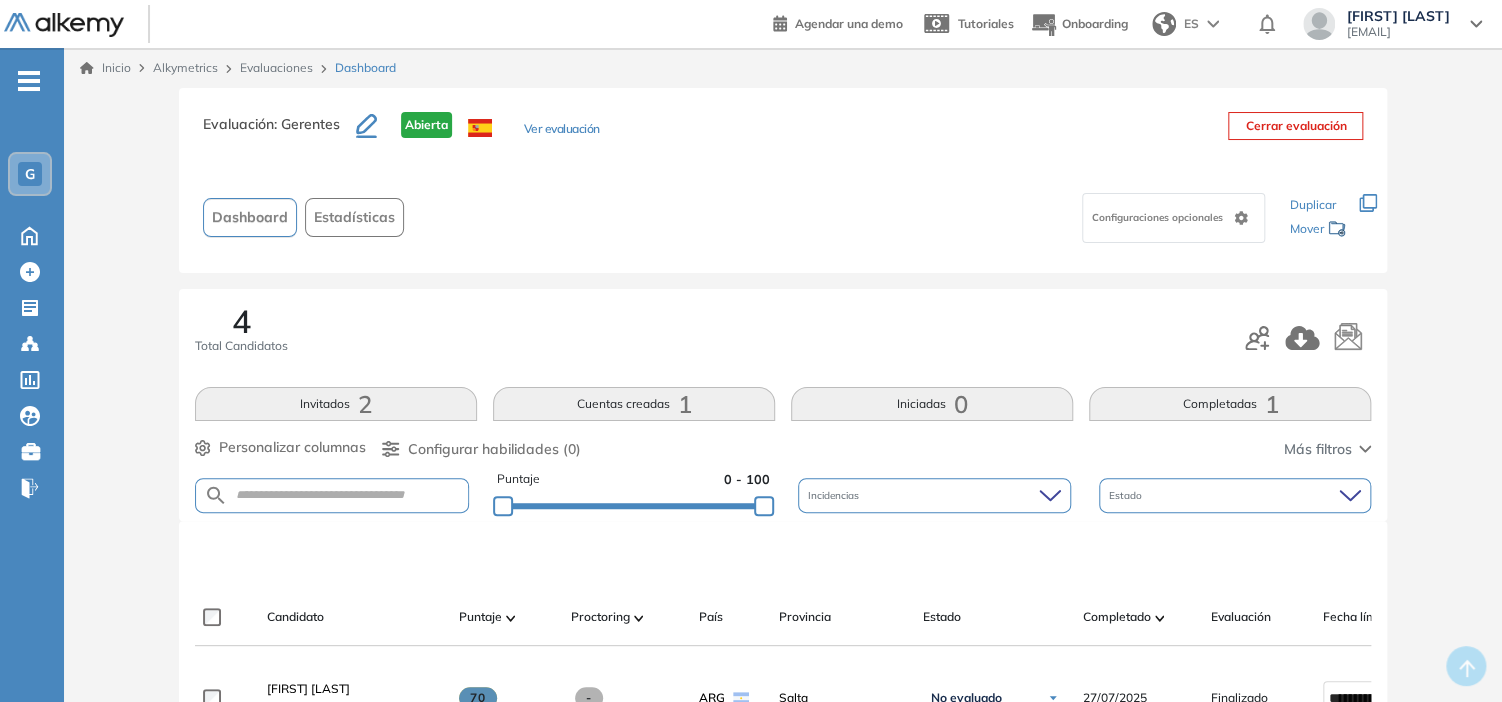 click on "Evaluaciones" at bounding box center [276, 67] 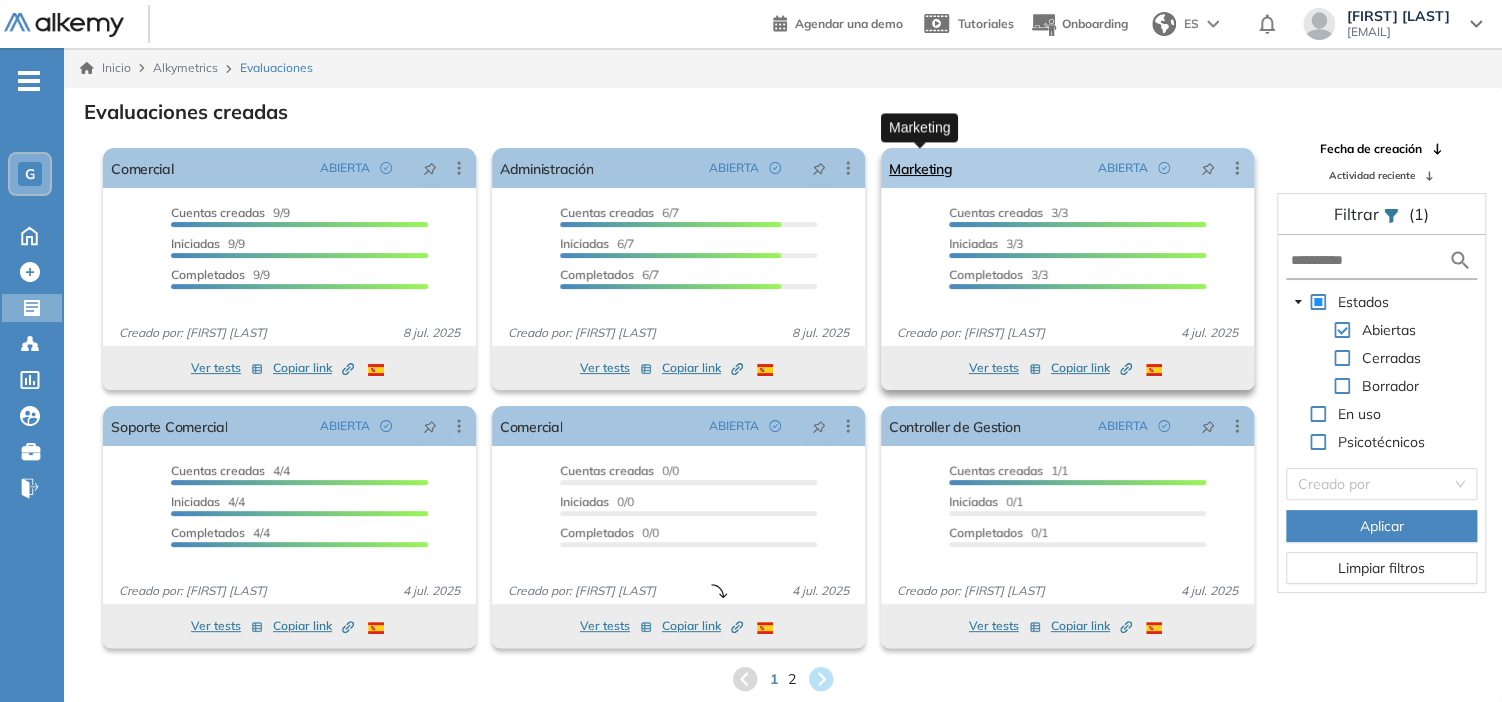 click on "Marketing" at bounding box center (921, 168) 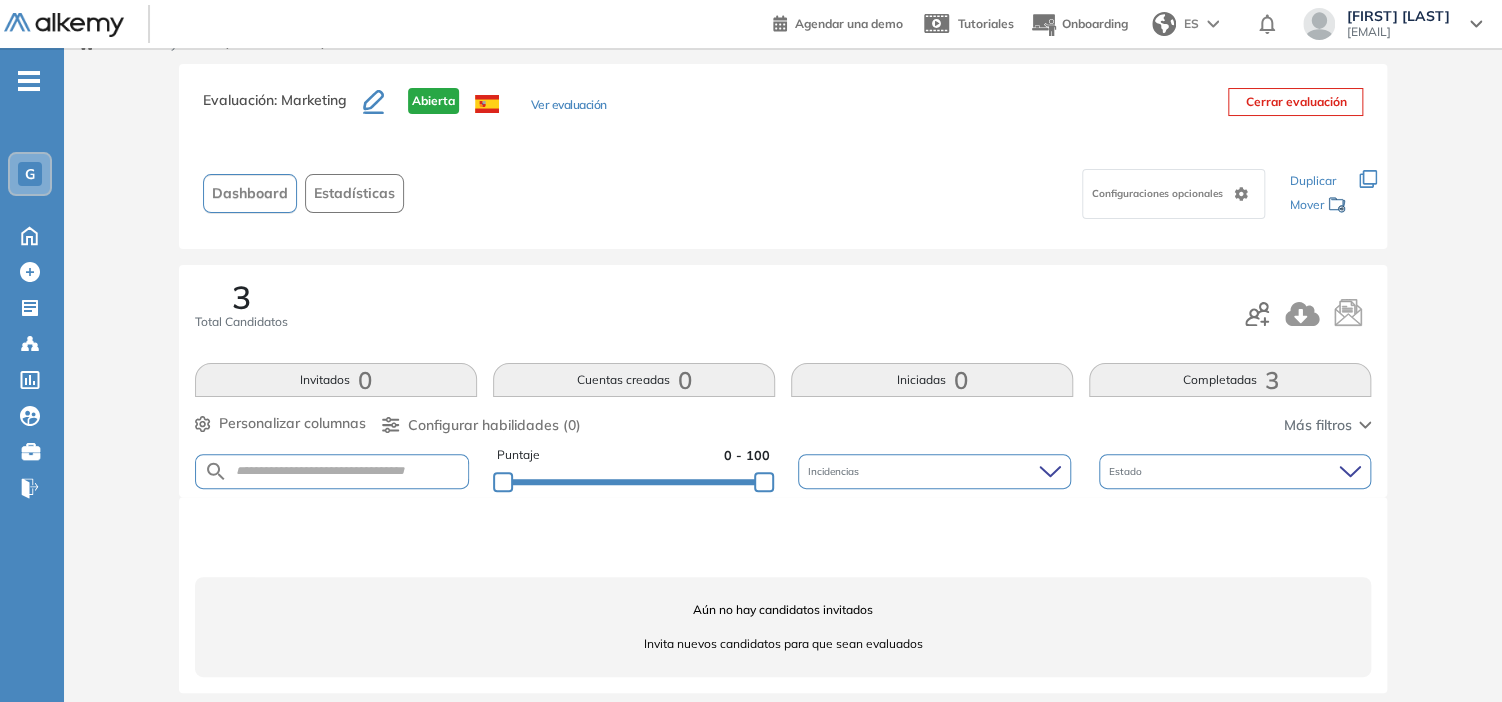 scroll, scrollTop: 38, scrollLeft: 0, axis: vertical 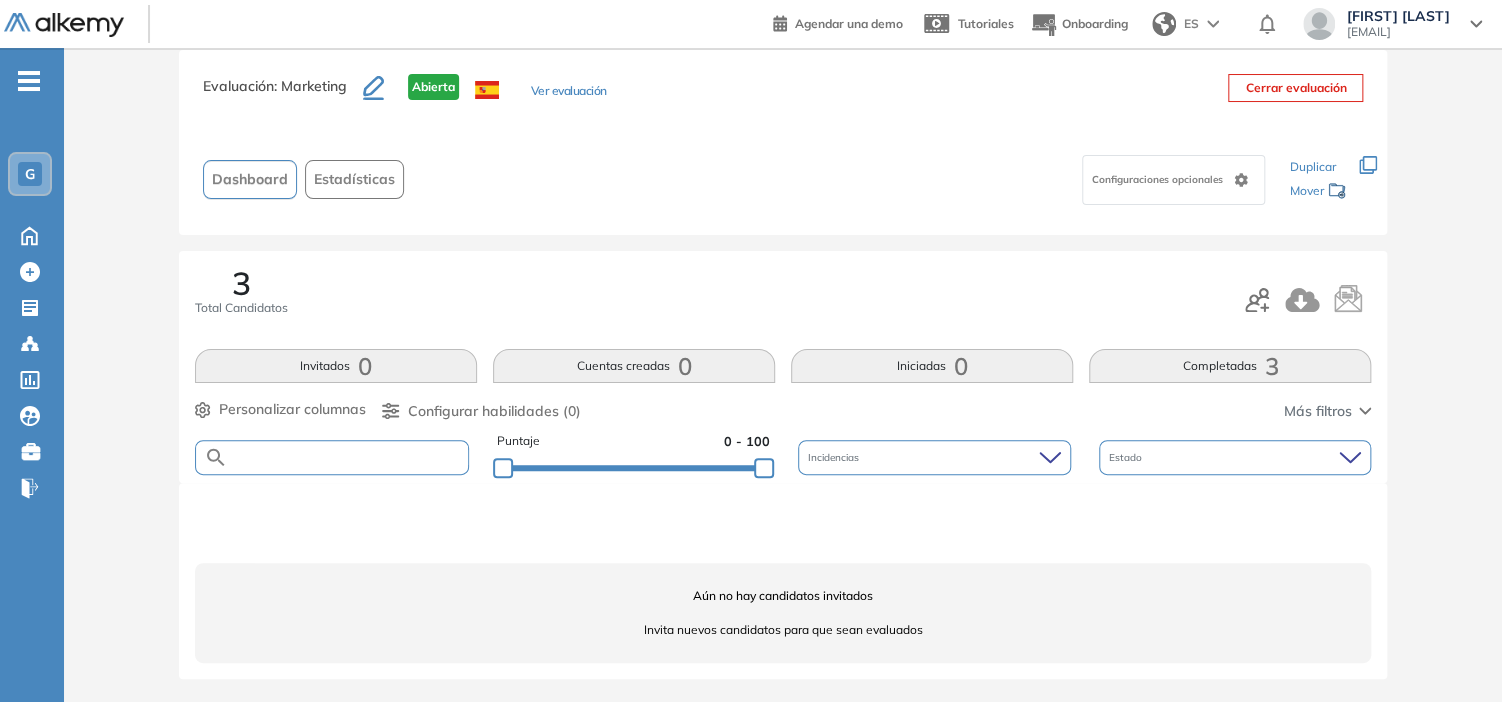 click at bounding box center (348, 457) 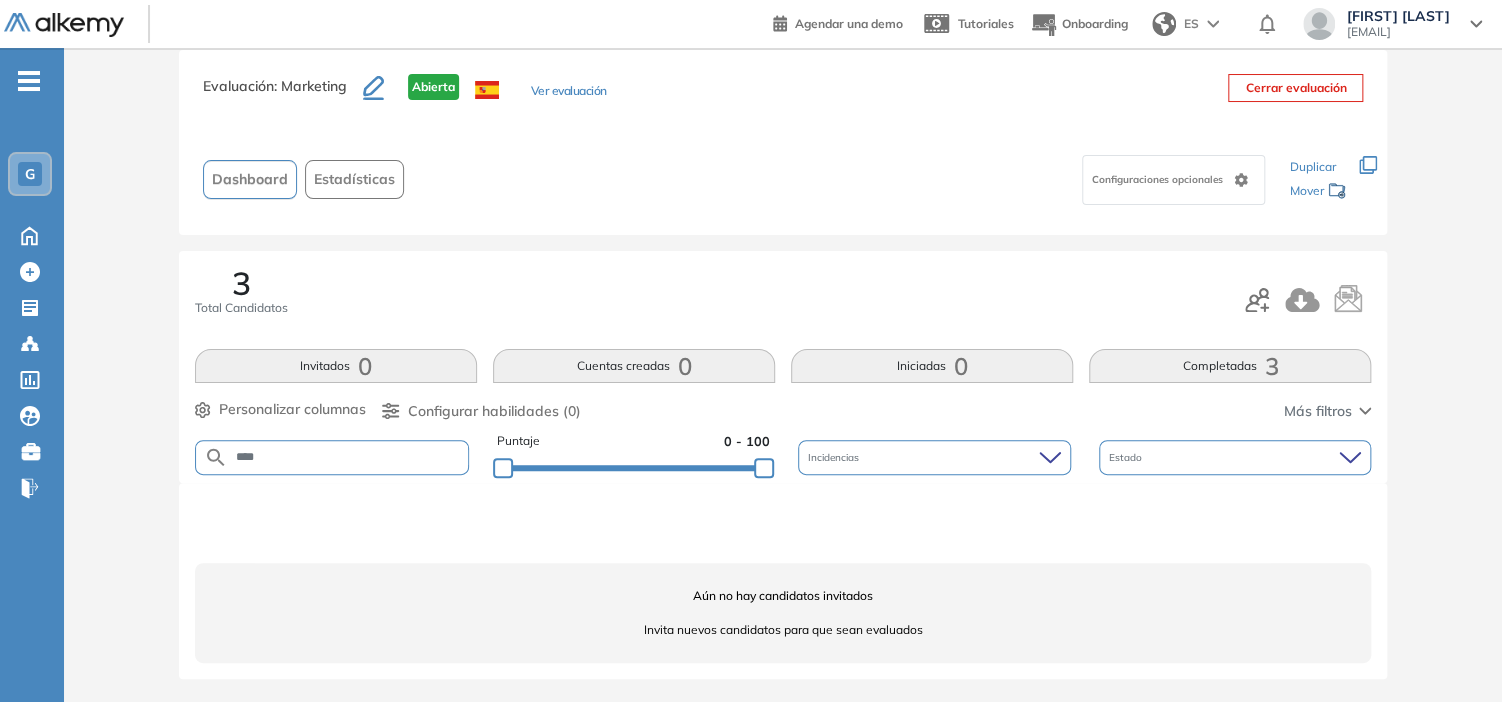 type on "****" 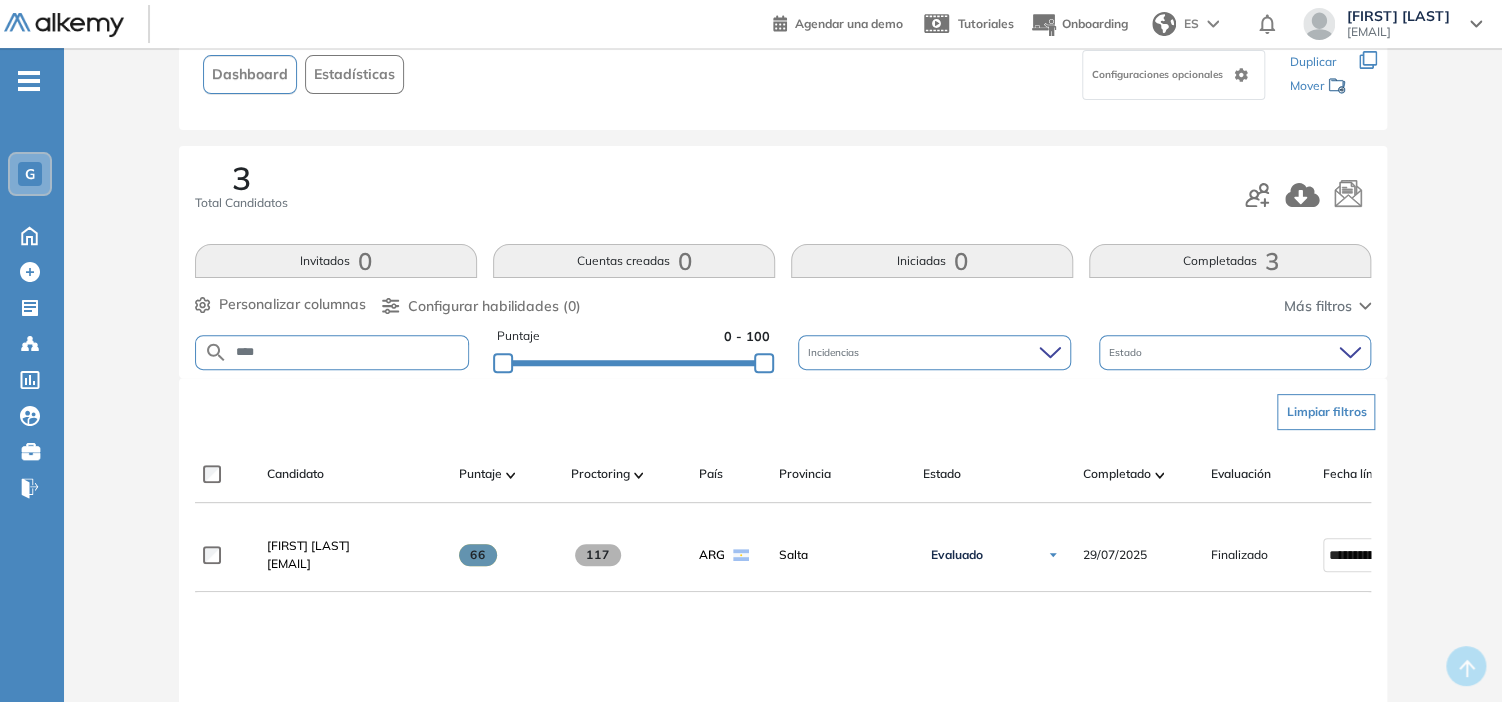 scroll, scrollTop: 200, scrollLeft: 0, axis: vertical 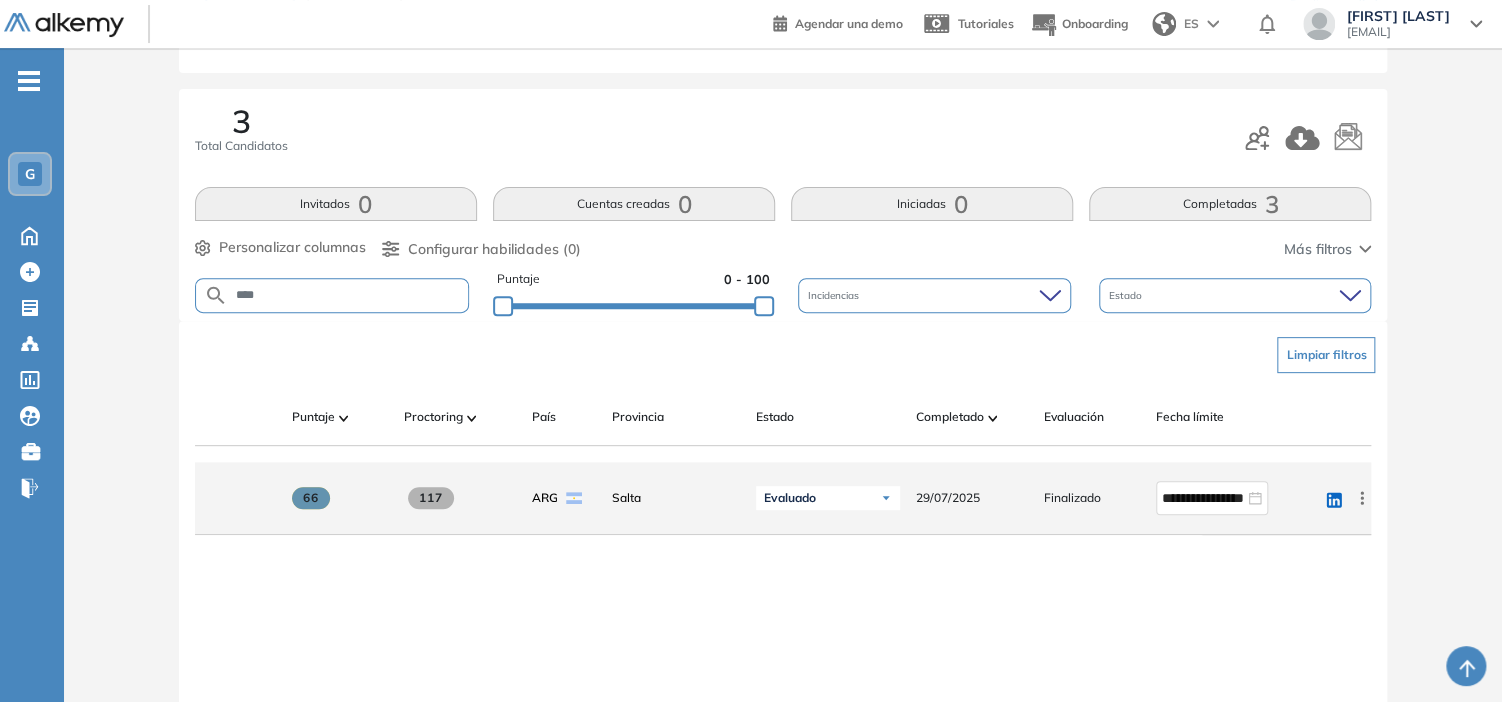 click 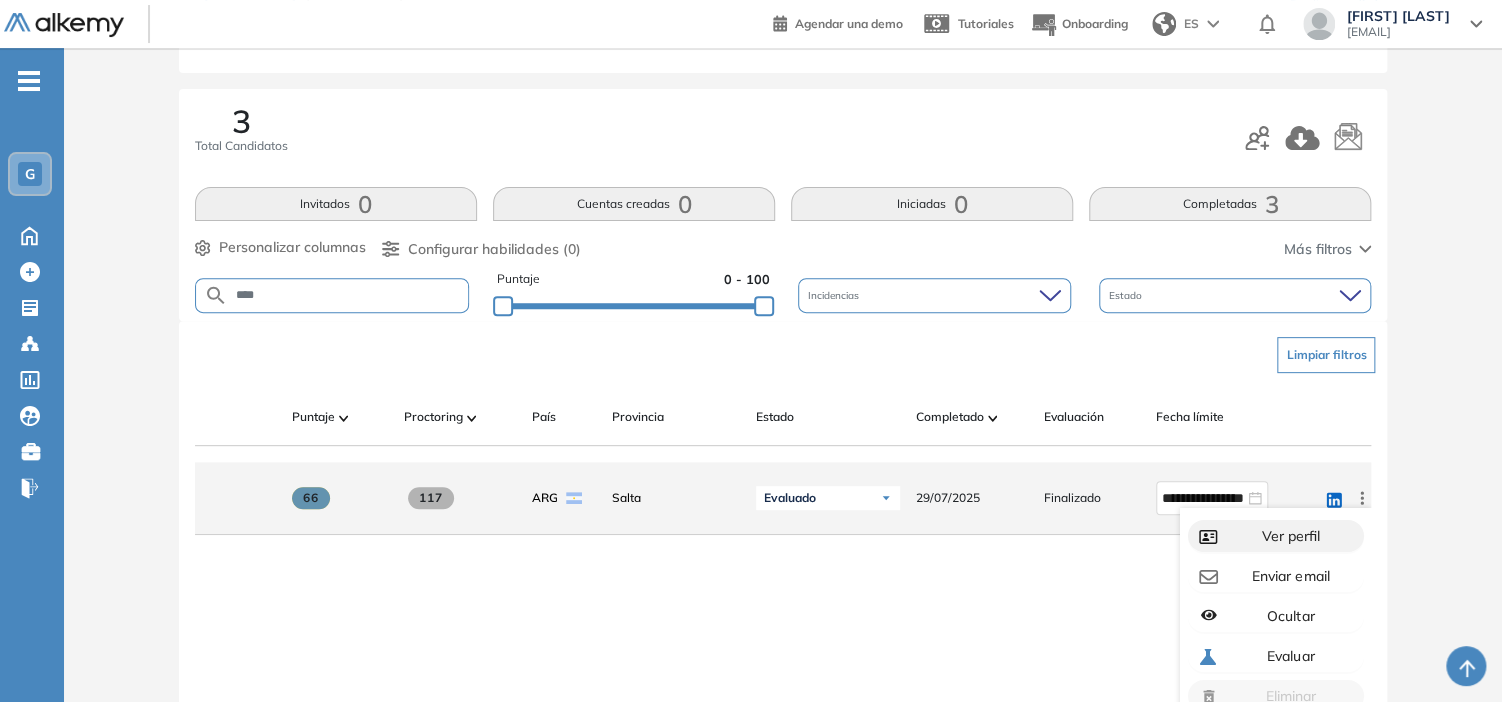 click on "Ver perfil" at bounding box center [1289, 536] 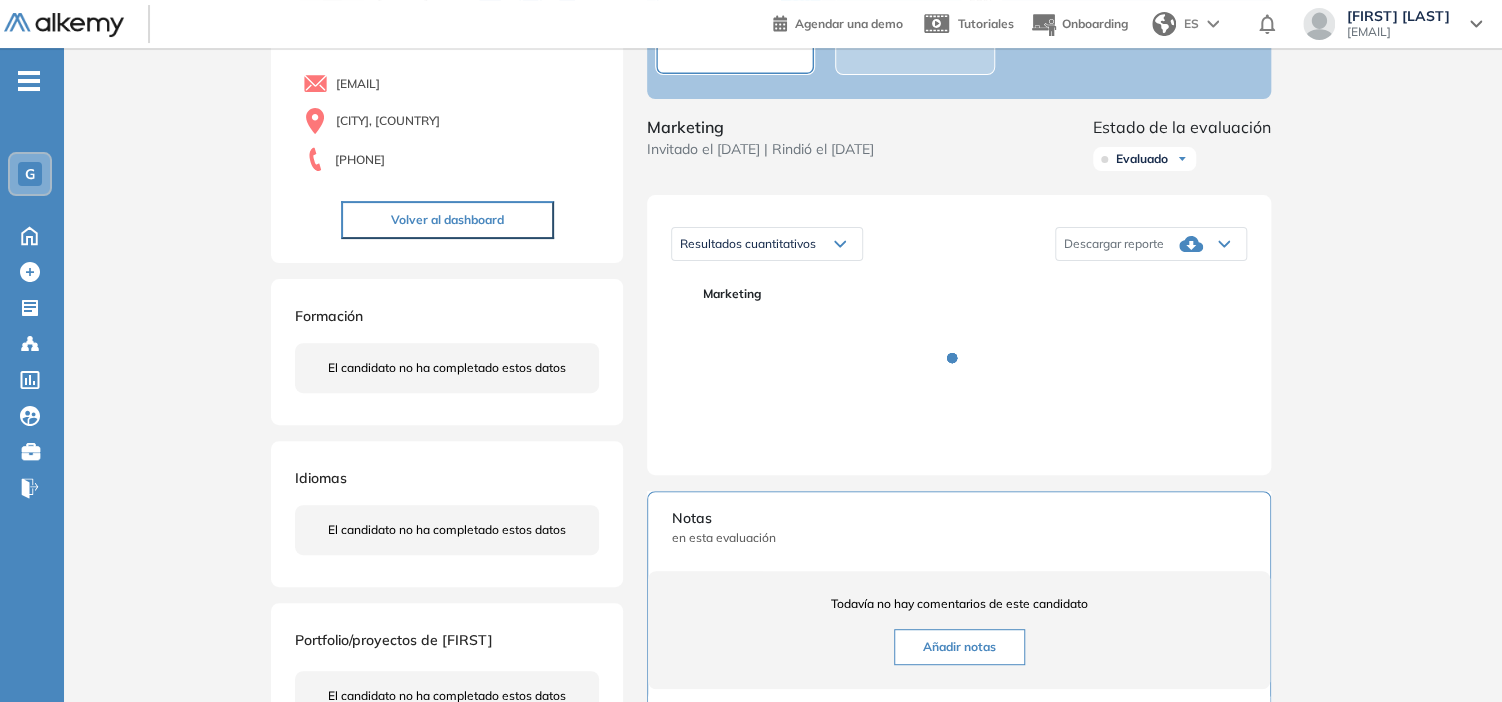 scroll, scrollTop: 200, scrollLeft: 0, axis: vertical 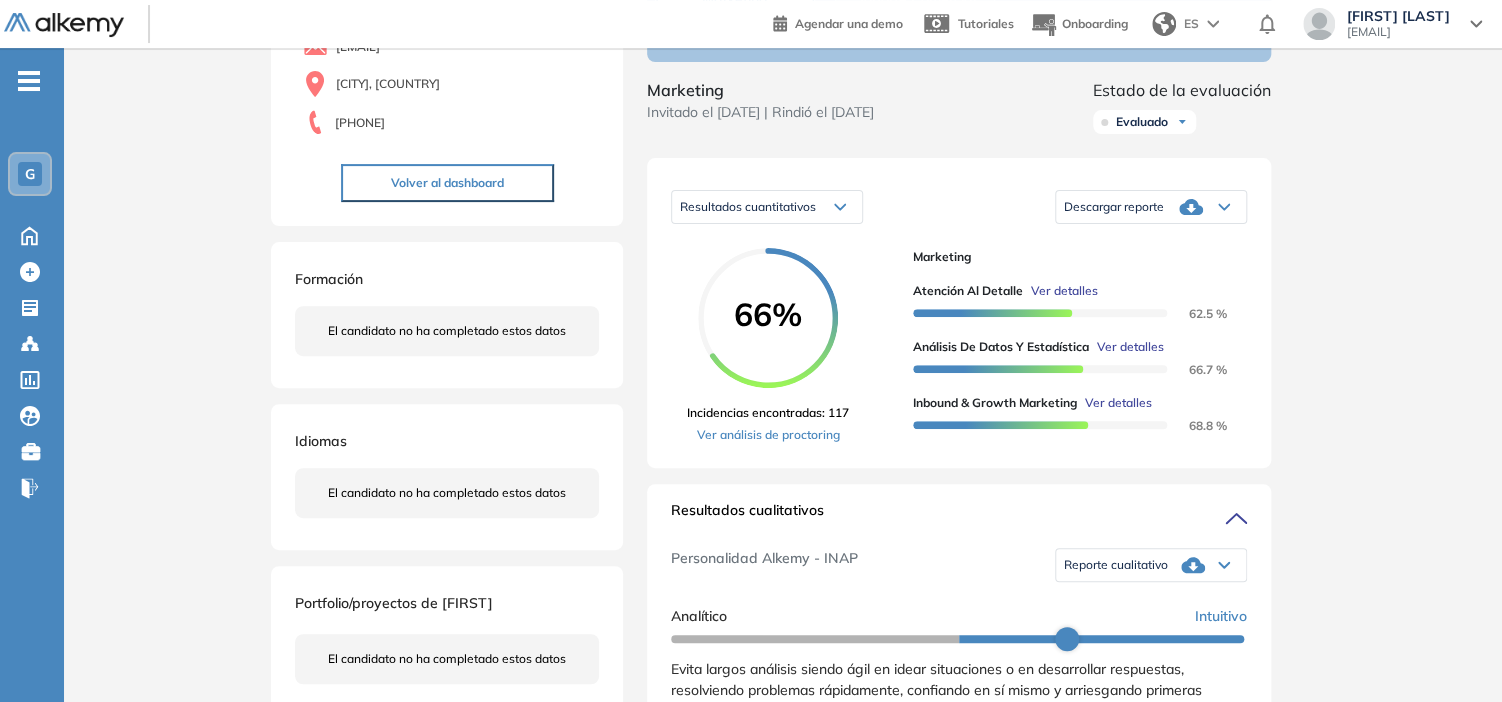 click on "Descargar reporte" at bounding box center (1151, 207) 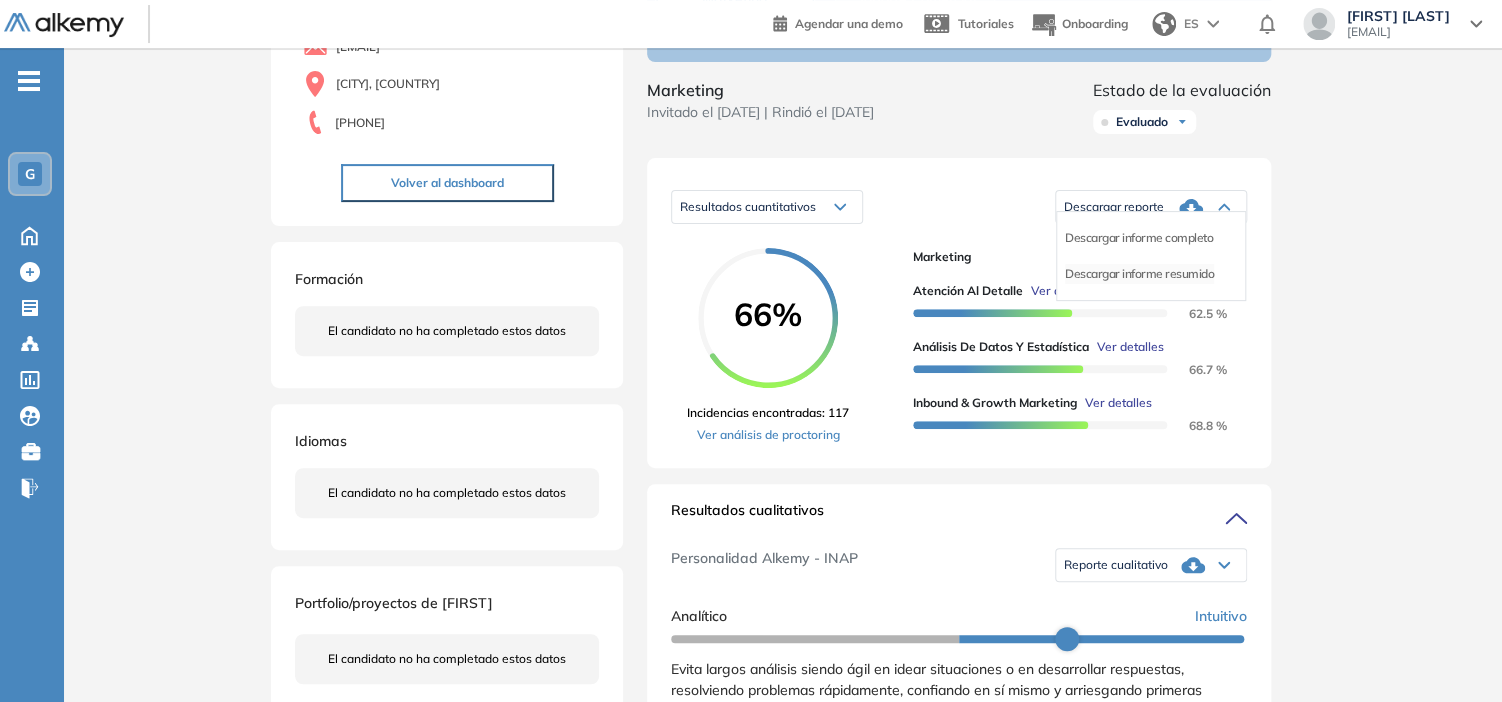 click on "Descargar informe resumido" at bounding box center [1139, 274] 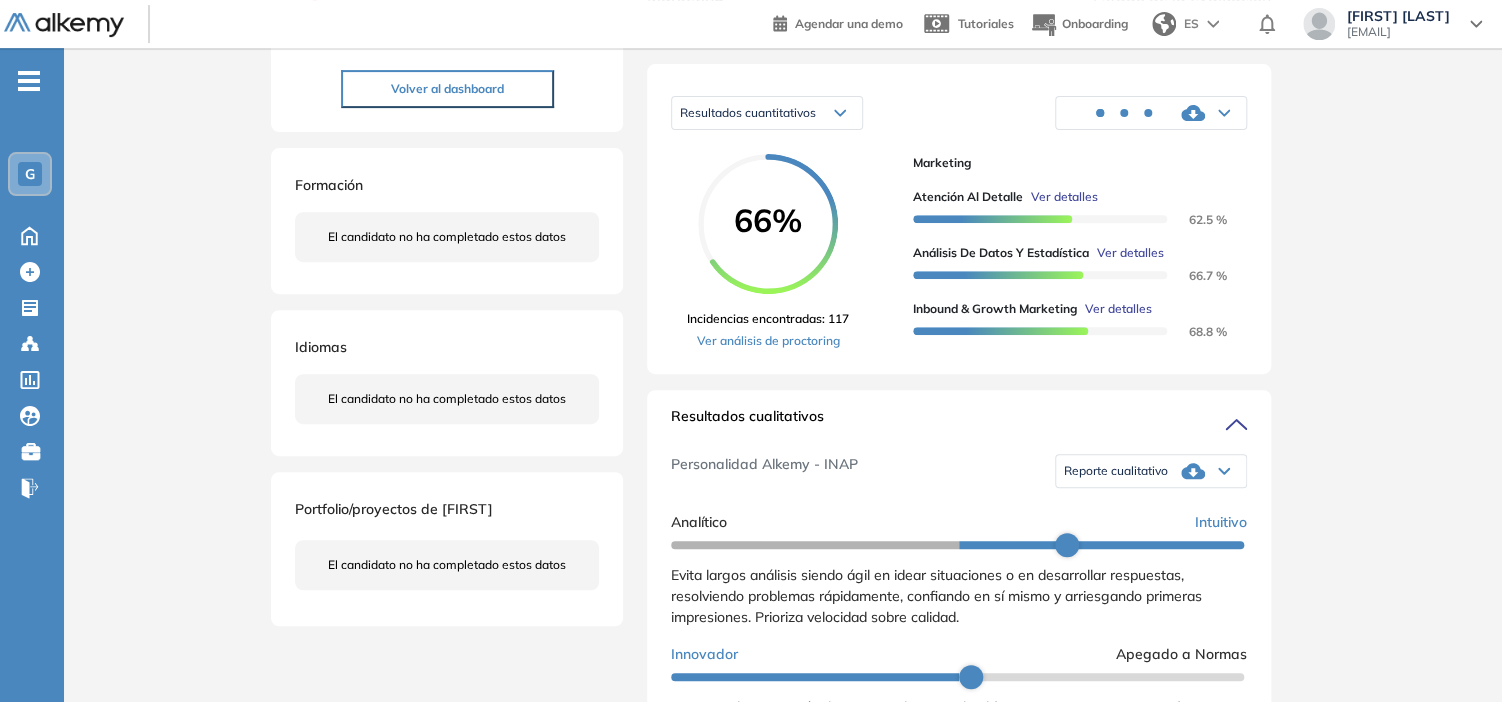 scroll, scrollTop: 500, scrollLeft: 0, axis: vertical 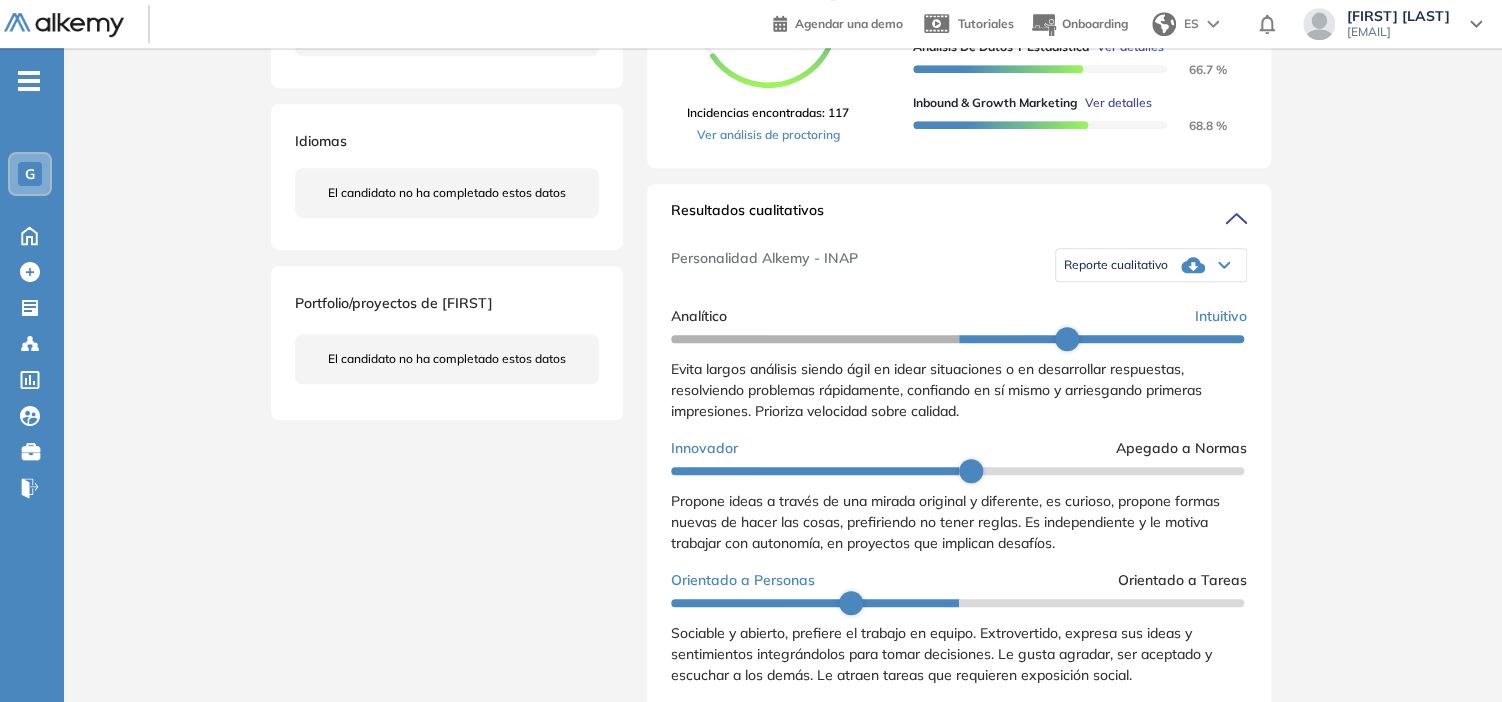 click on "Reporte cualitativo" at bounding box center (1116, 265) 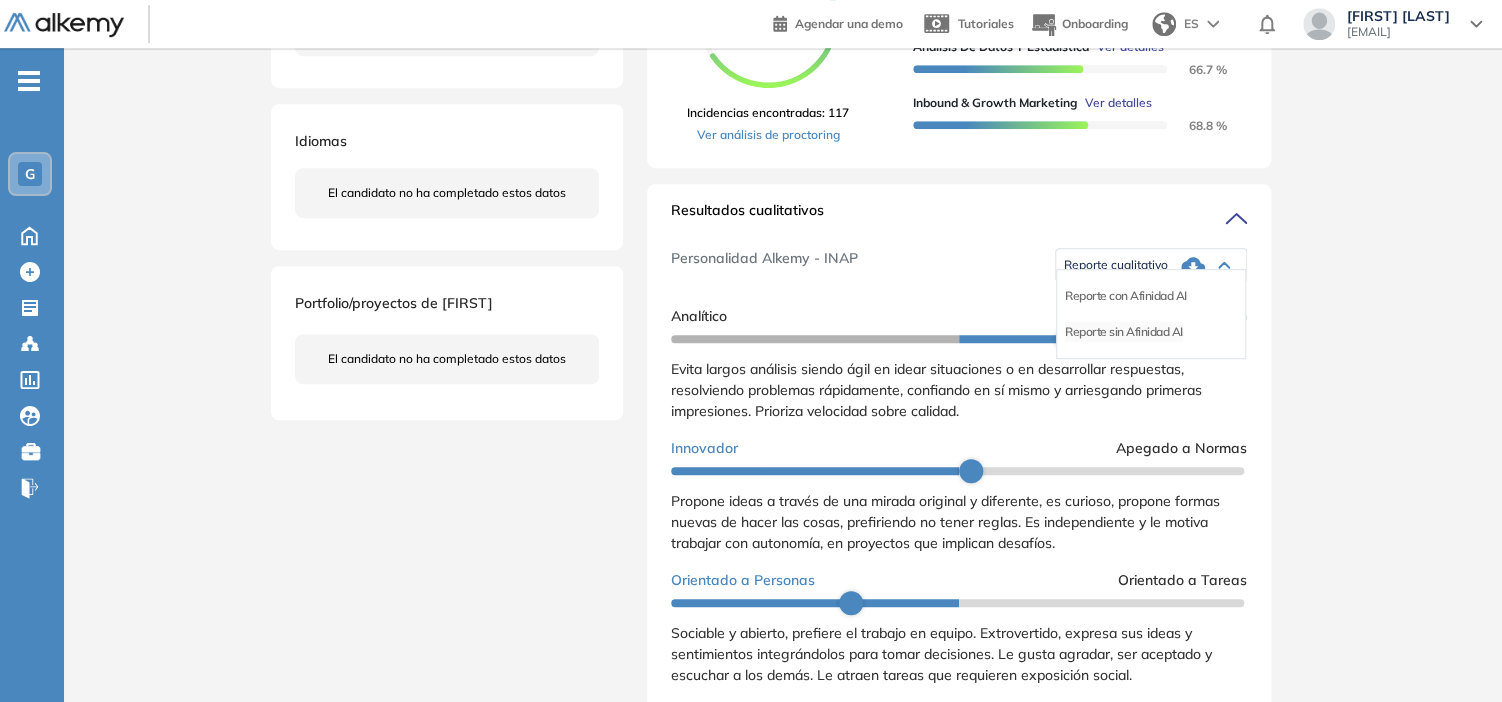 click on "Reporte sin Afinidad AI" at bounding box center [1124, 332] 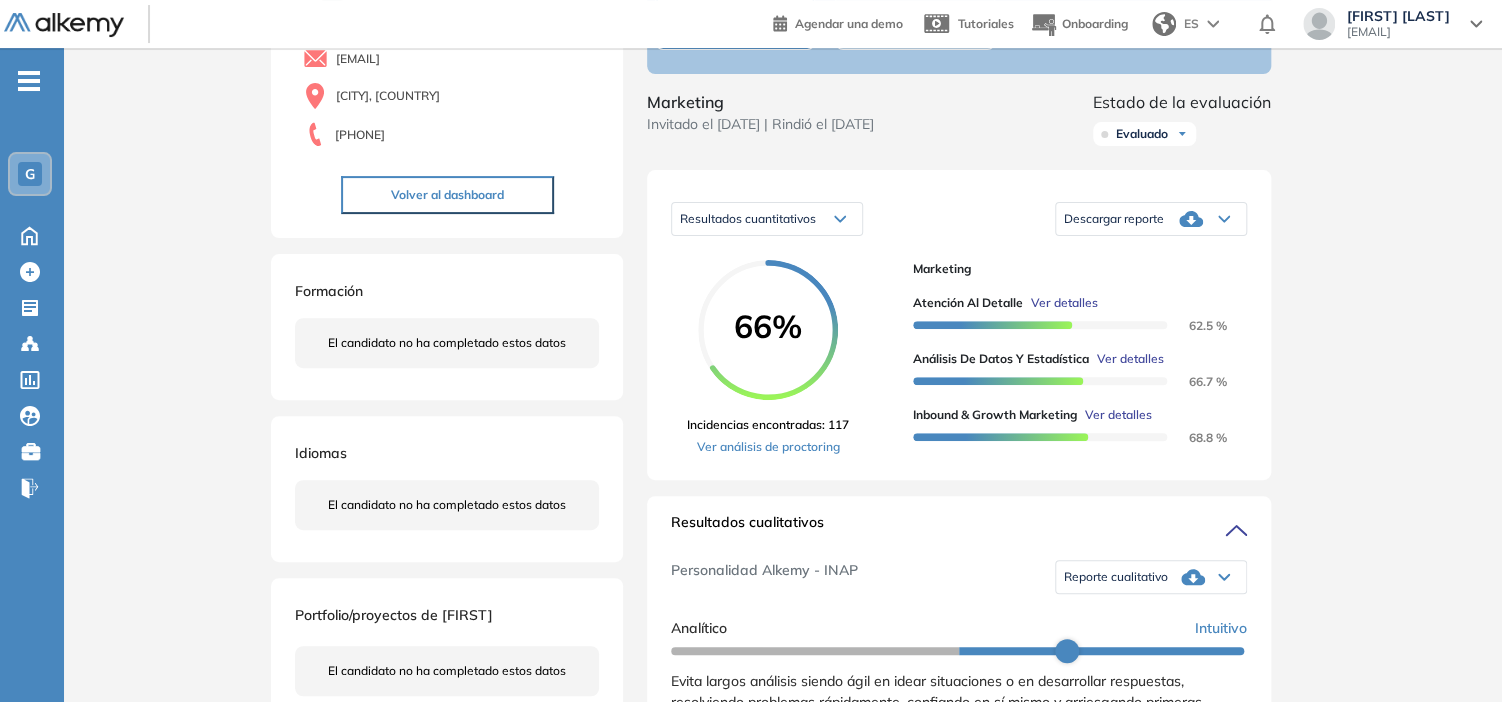 scroll, scrollTop: 200, scrollLeft: 0, axis: vertical 